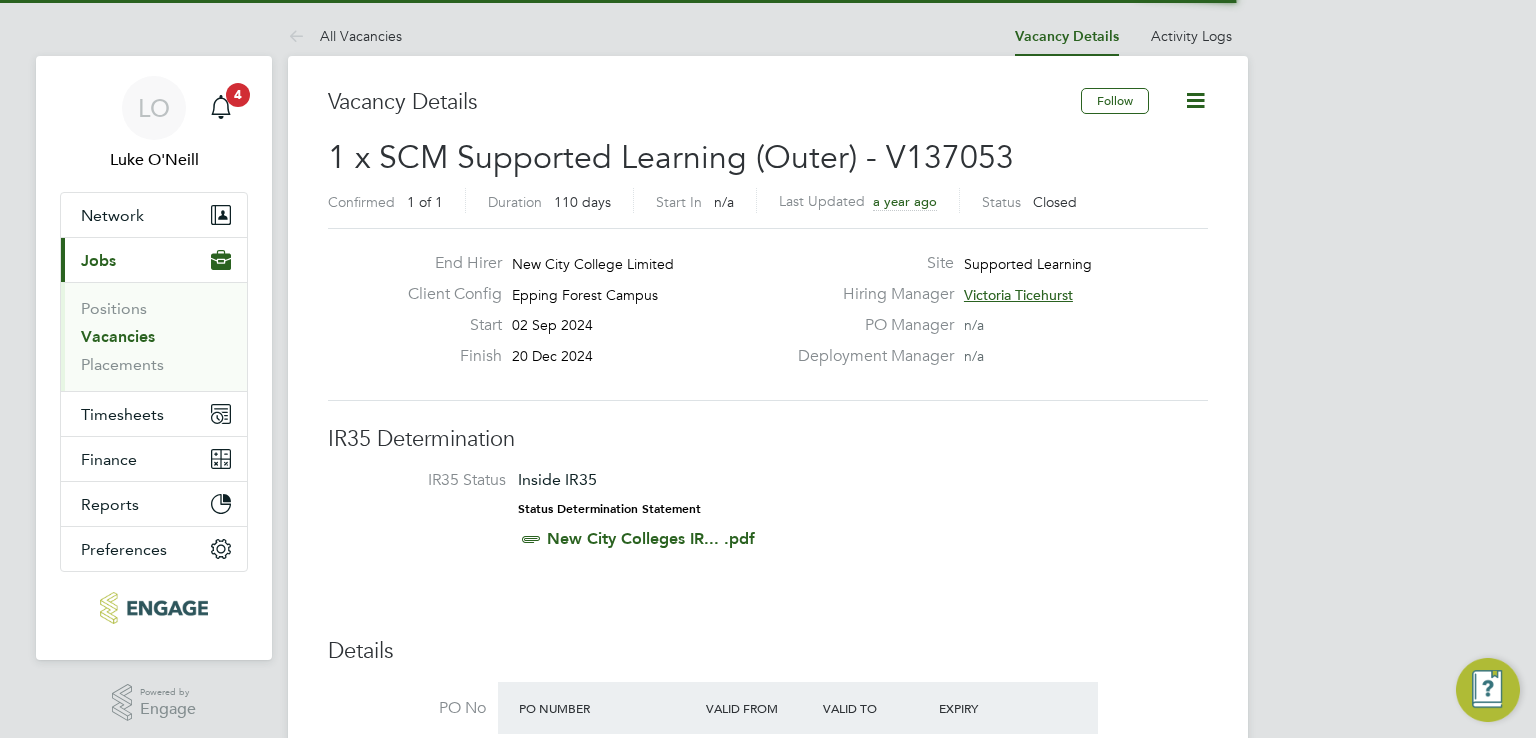 scroll, scrollTop: 0, scrollLeft: 0, axis: both 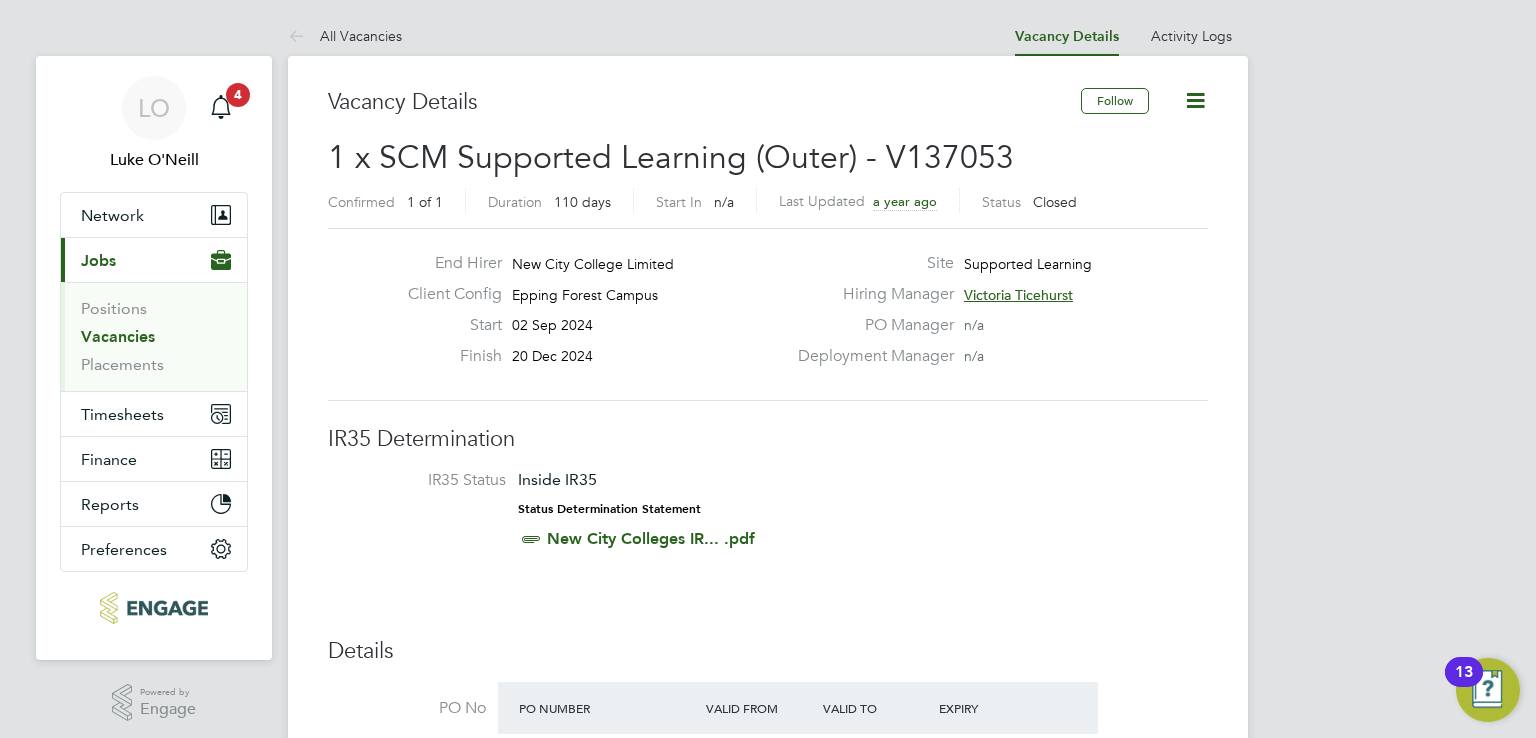type 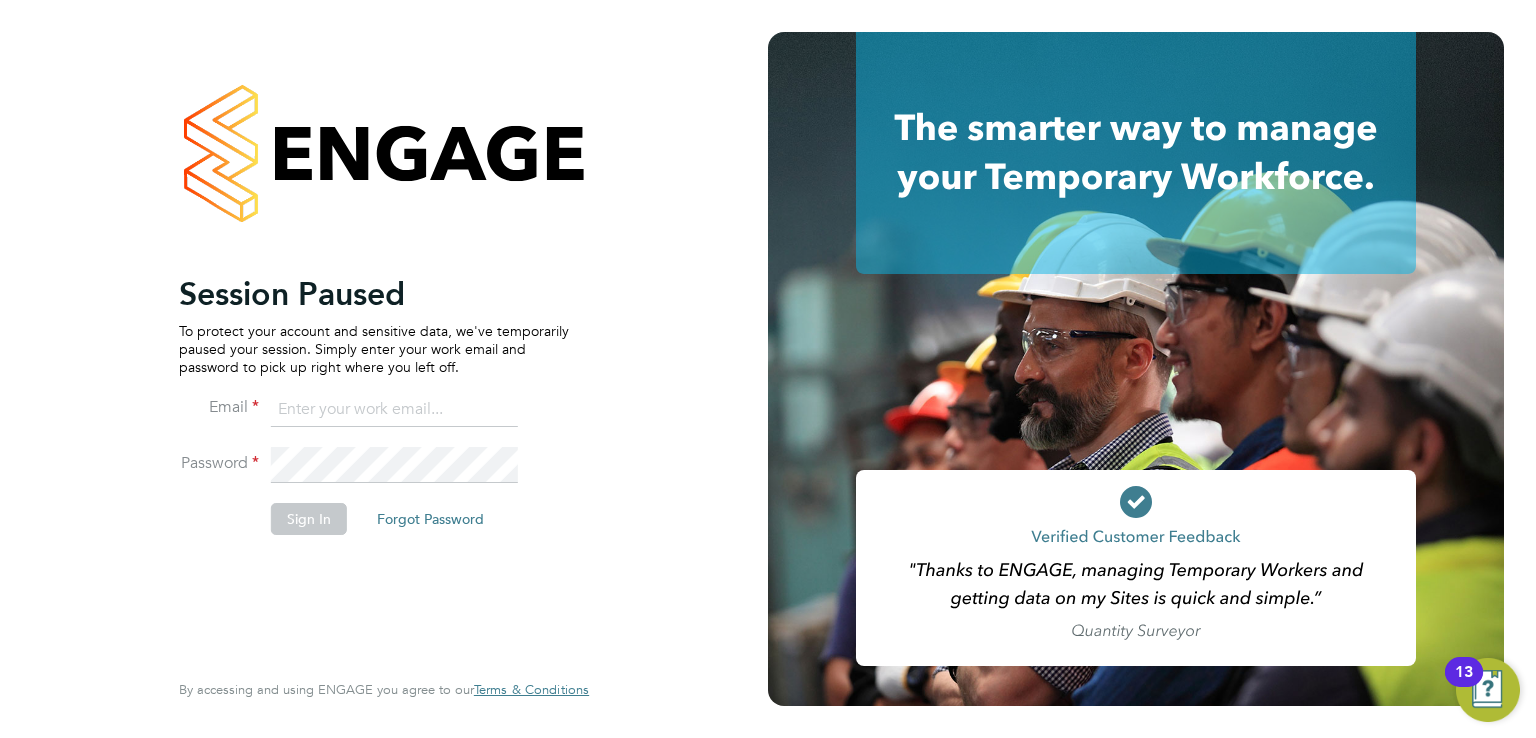 type on "luke.oneill@morganhunt.com" 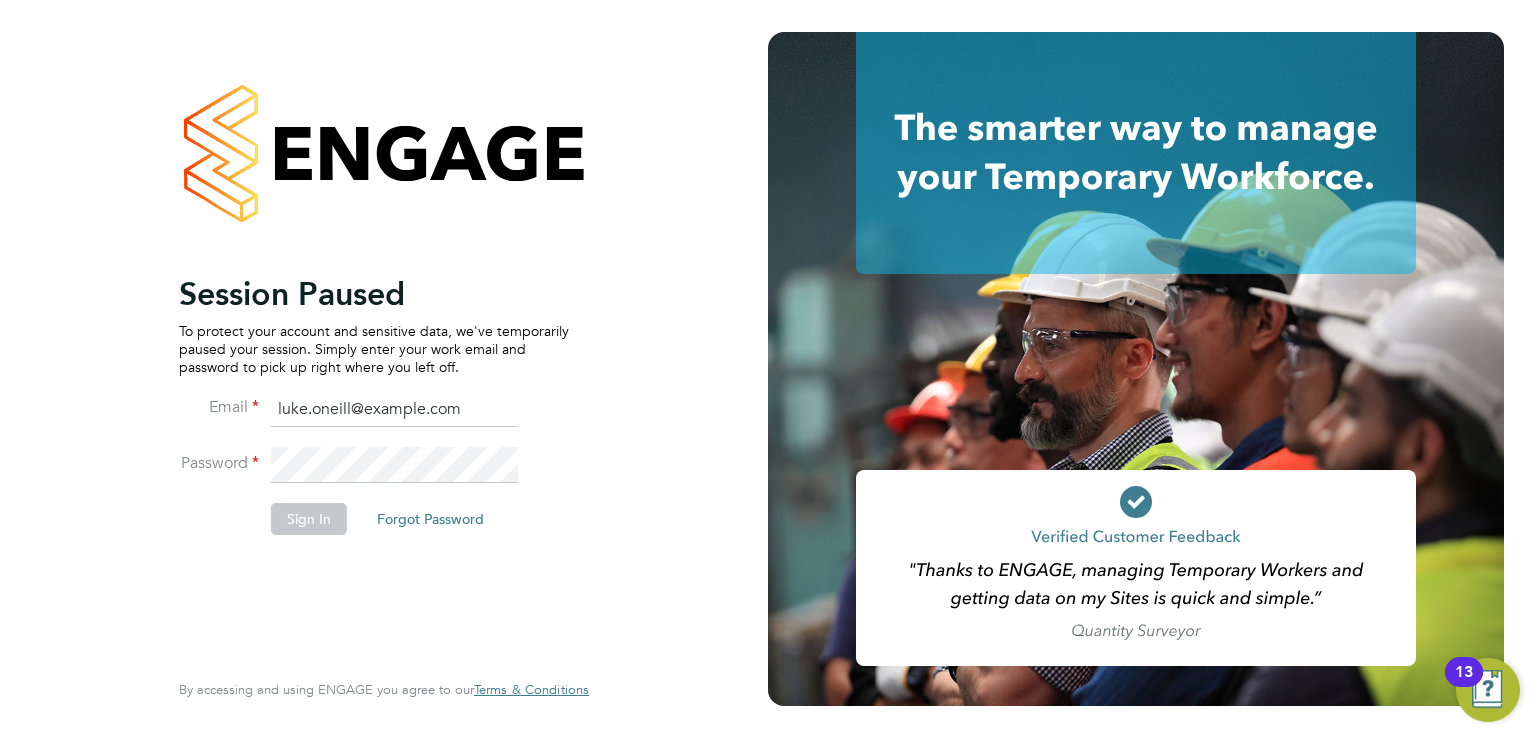 click 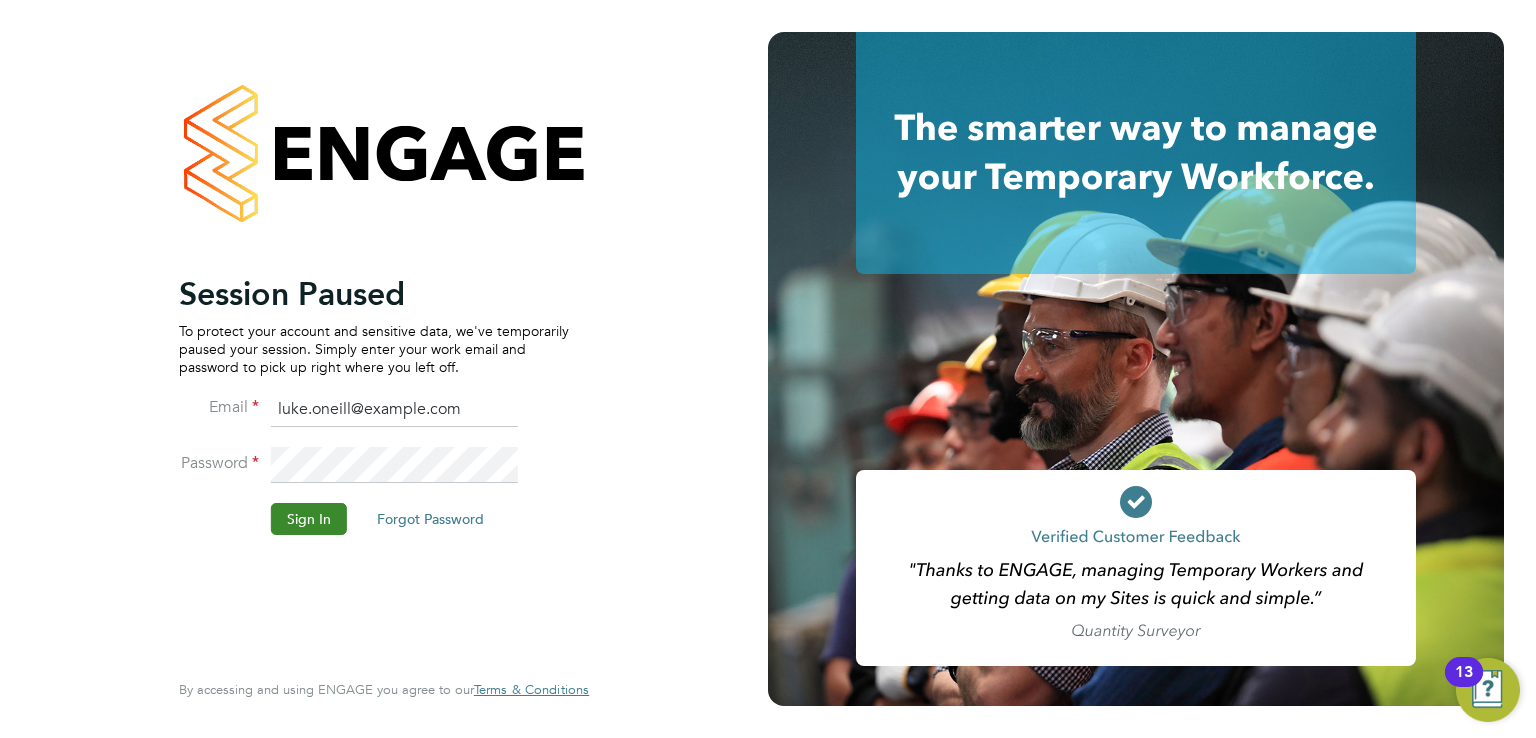 click on "Sign In" 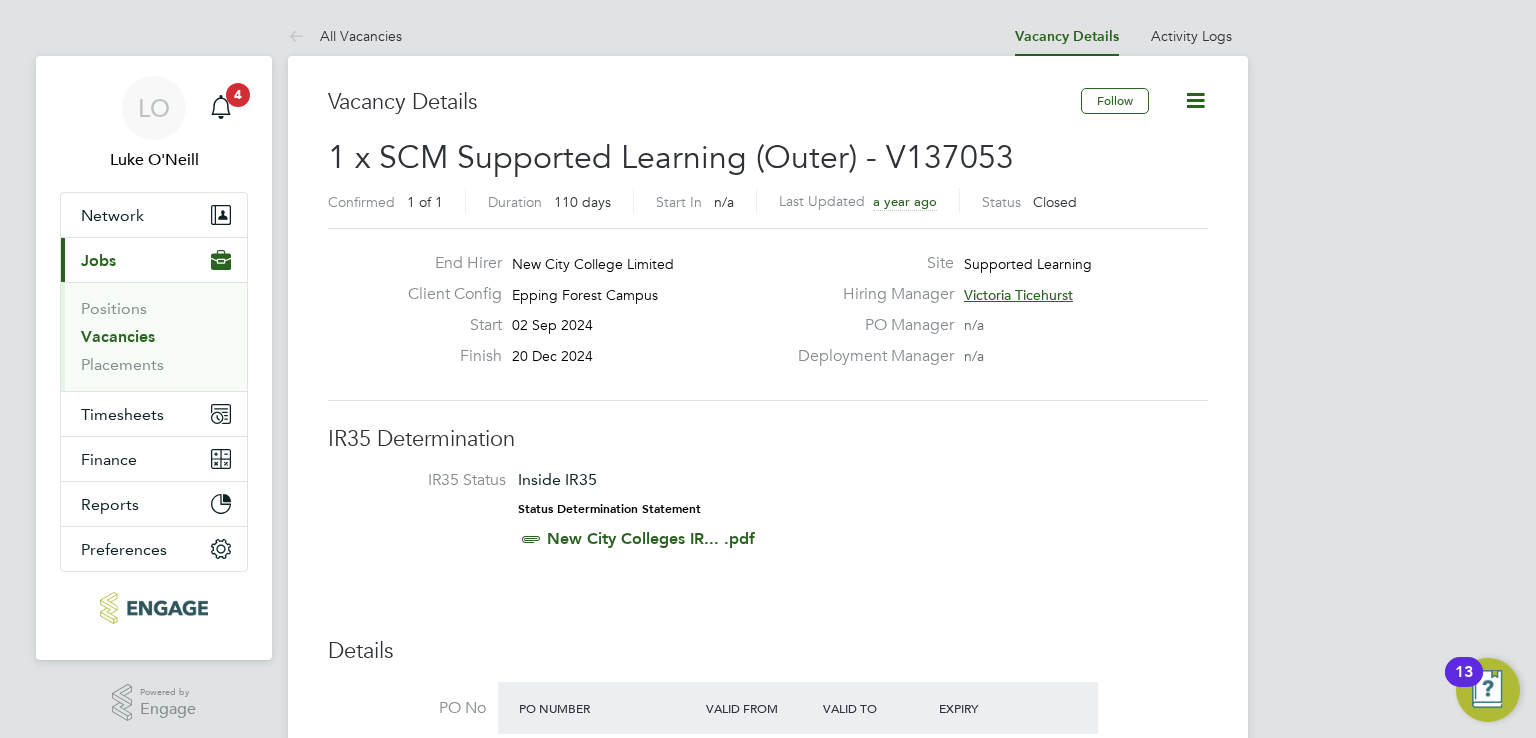 scroll, scrollTop: 0, scrollLeft: 0, axis: both 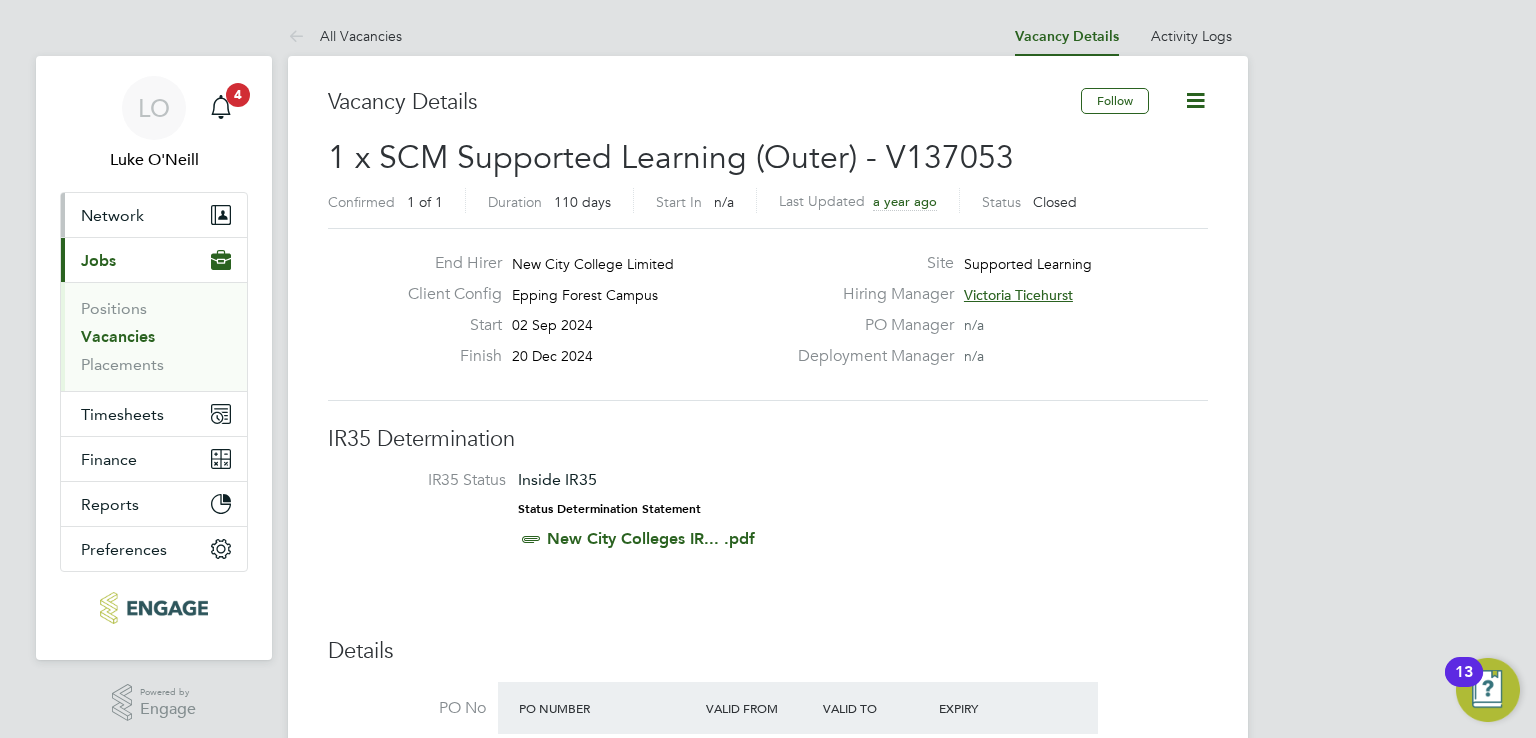 click on "Network" at bounding box center [112, 215] 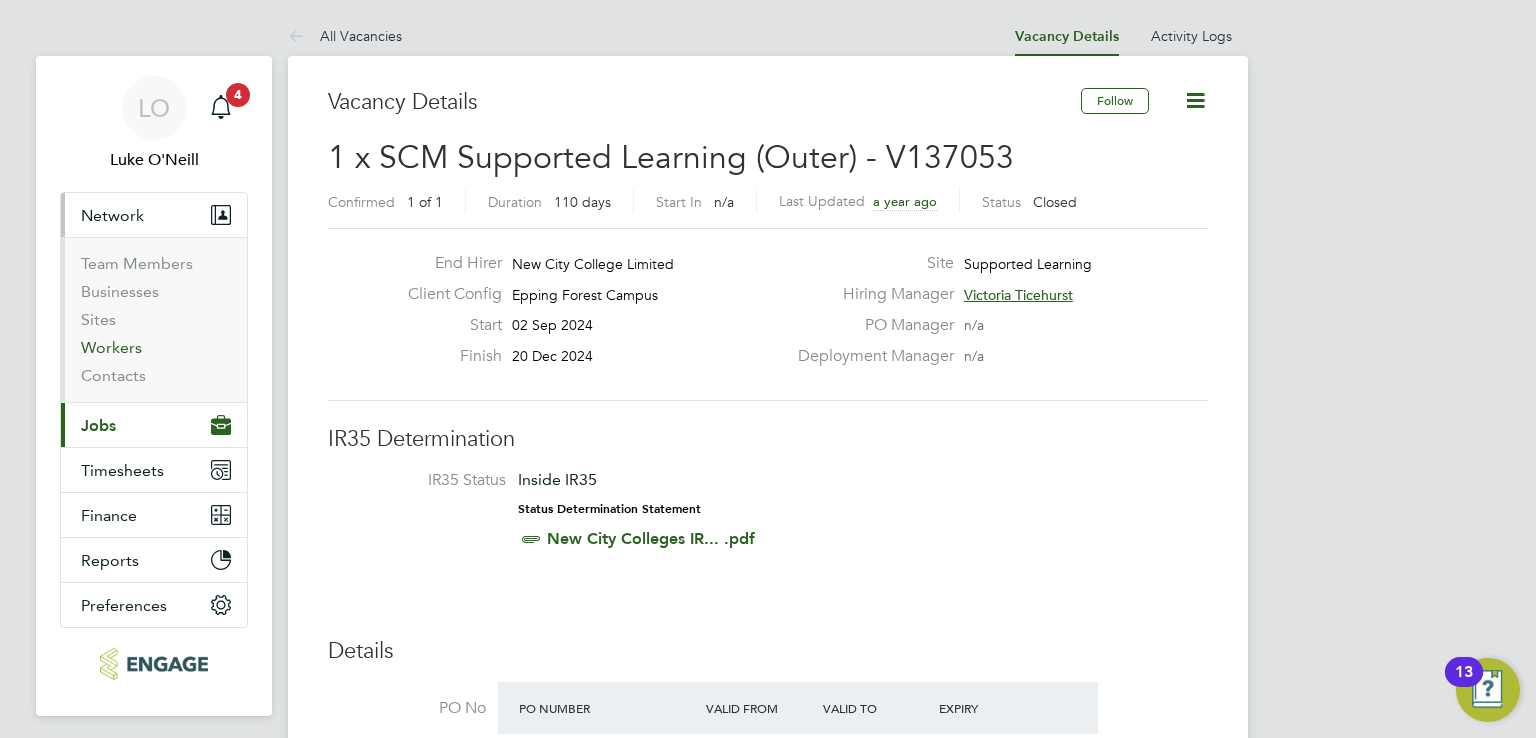 click on "Workers" at bounding box center (111, 347) 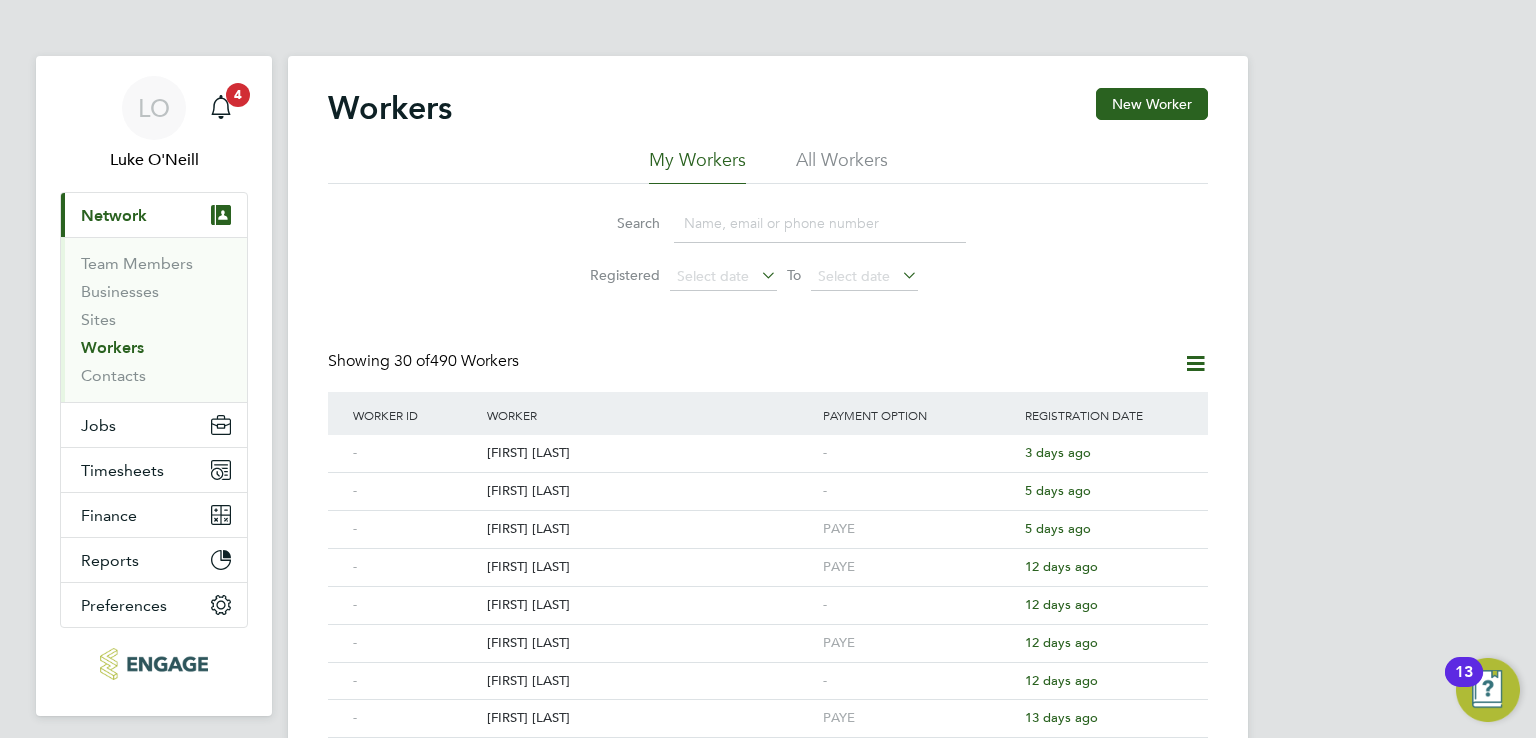 click 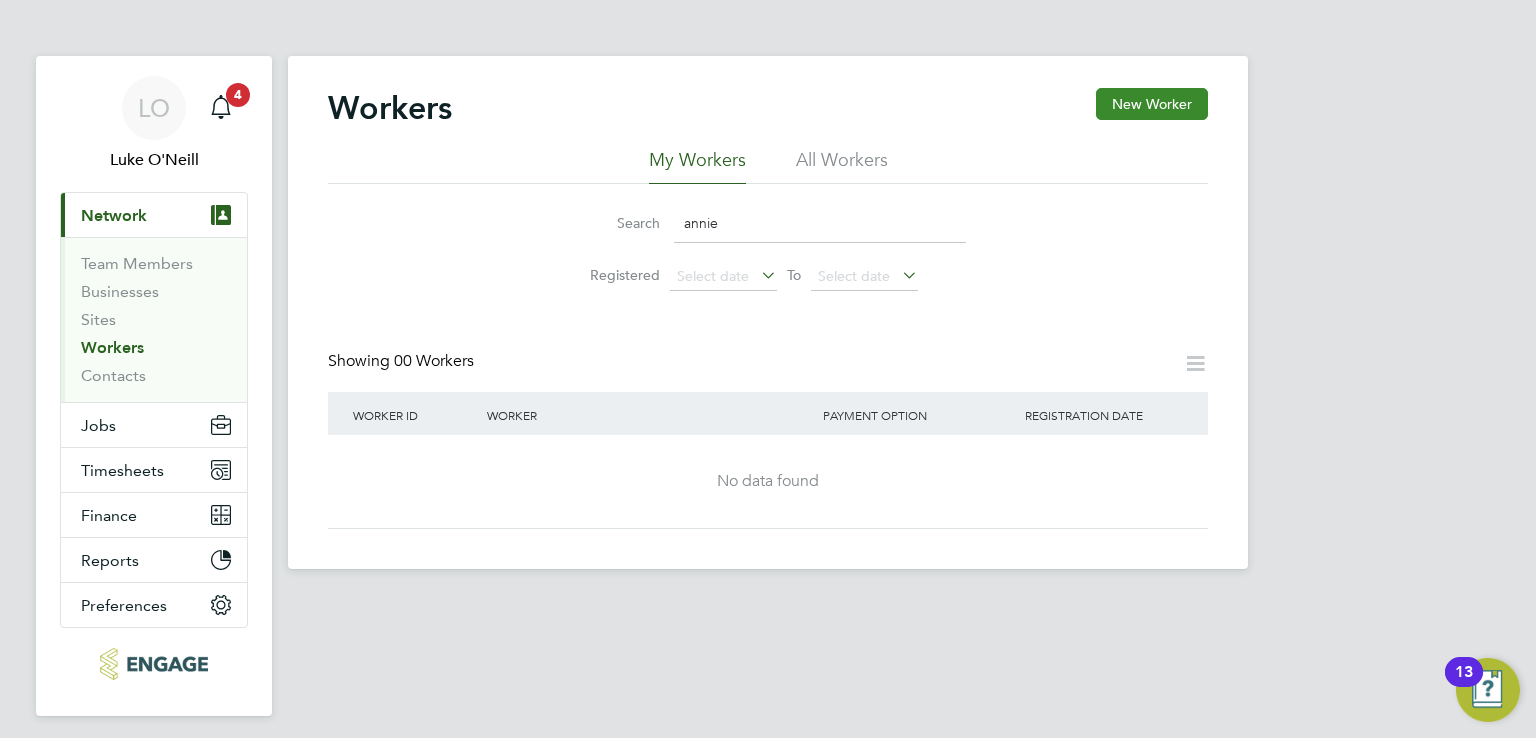 type on "annie" 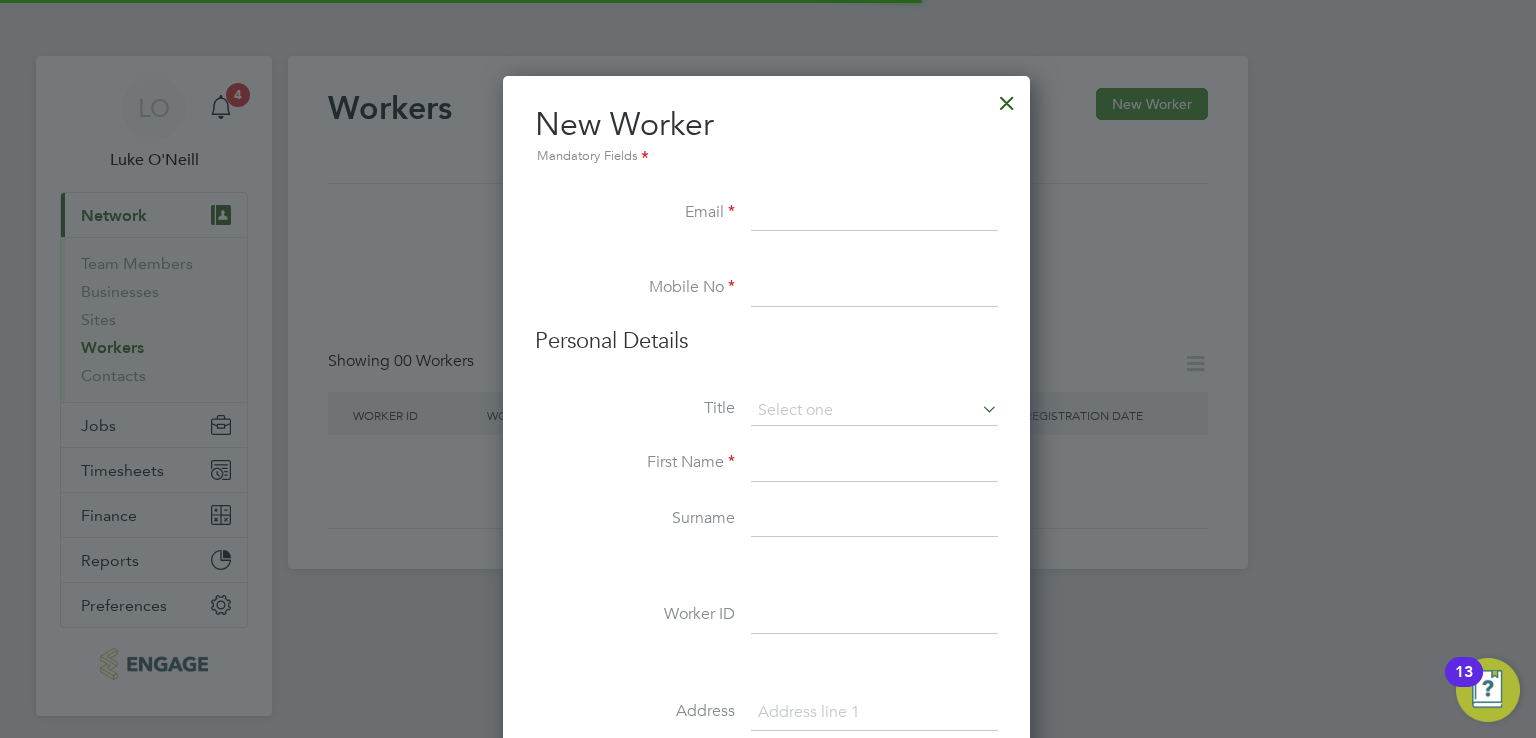scroll, scrollTop: 10, scrollLeft: 10, axis: both 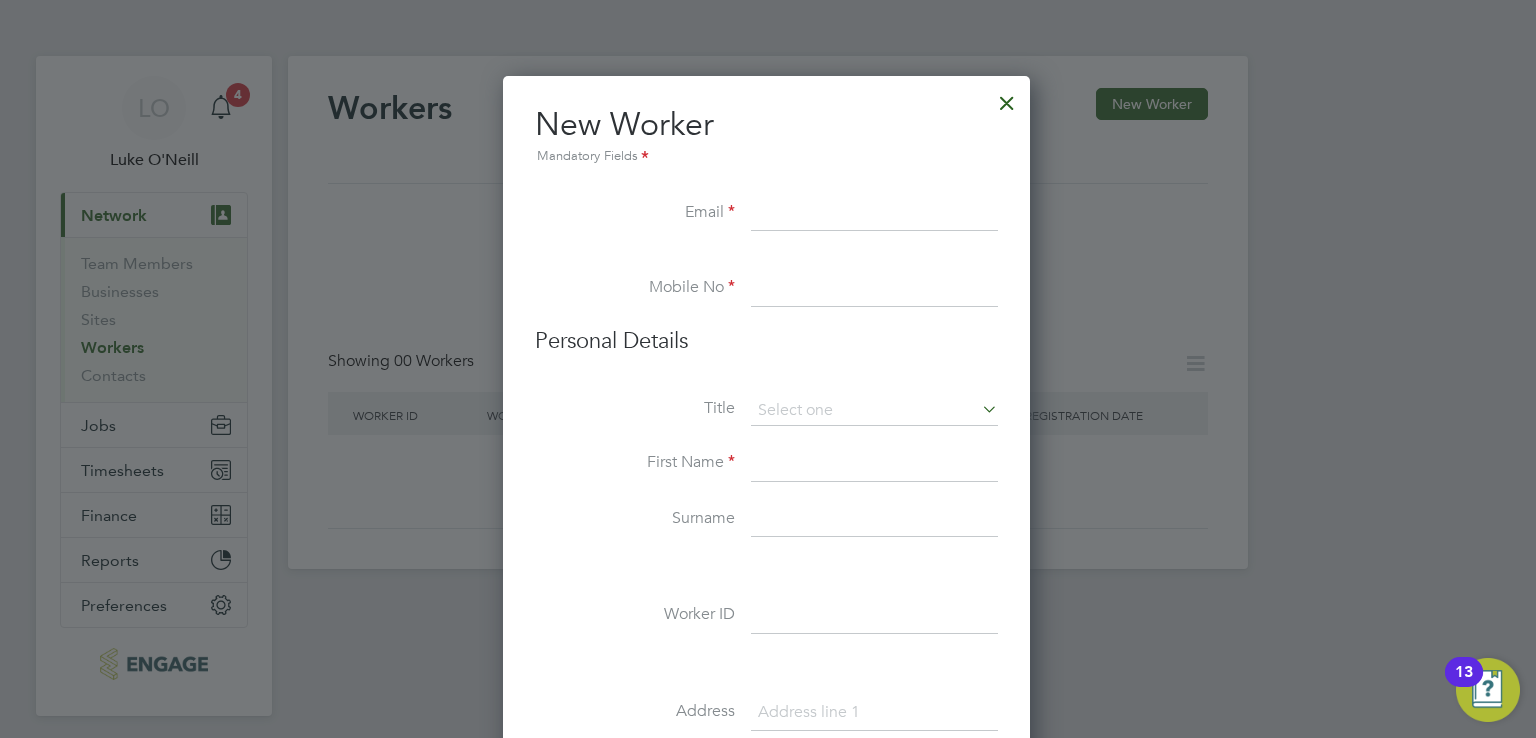 paste on "[EMAIL]" 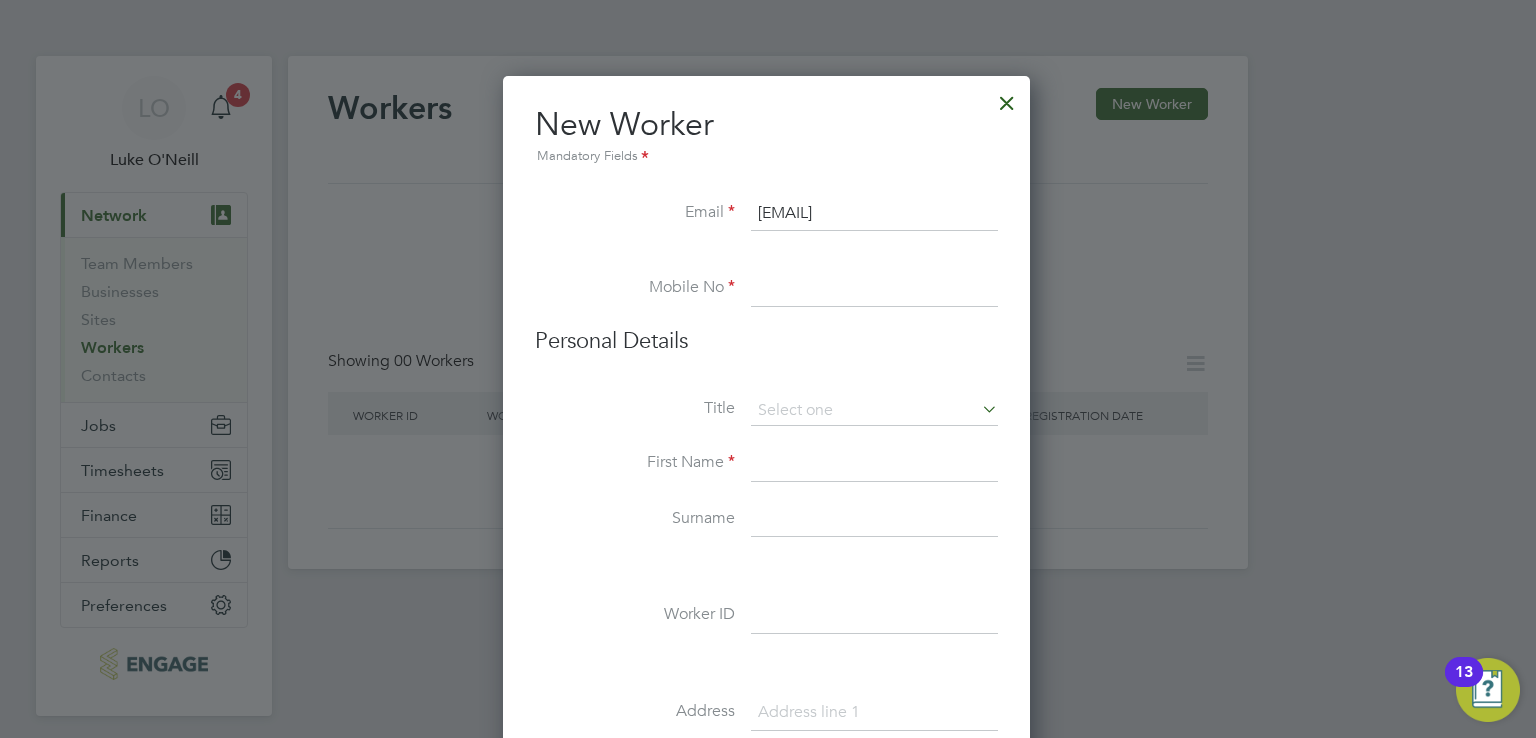 type on "[EMAIL]" 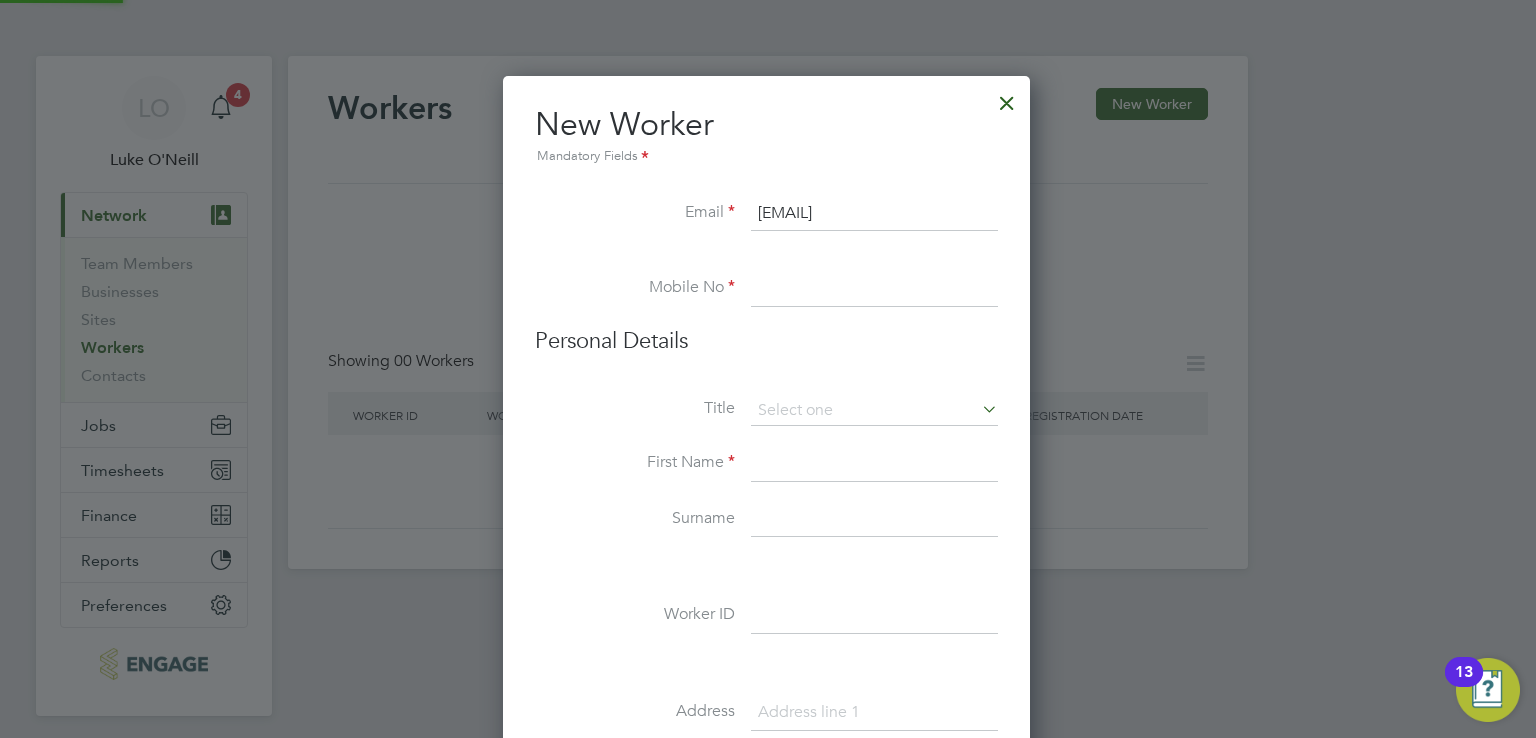 click at bounding box center [874, 289] 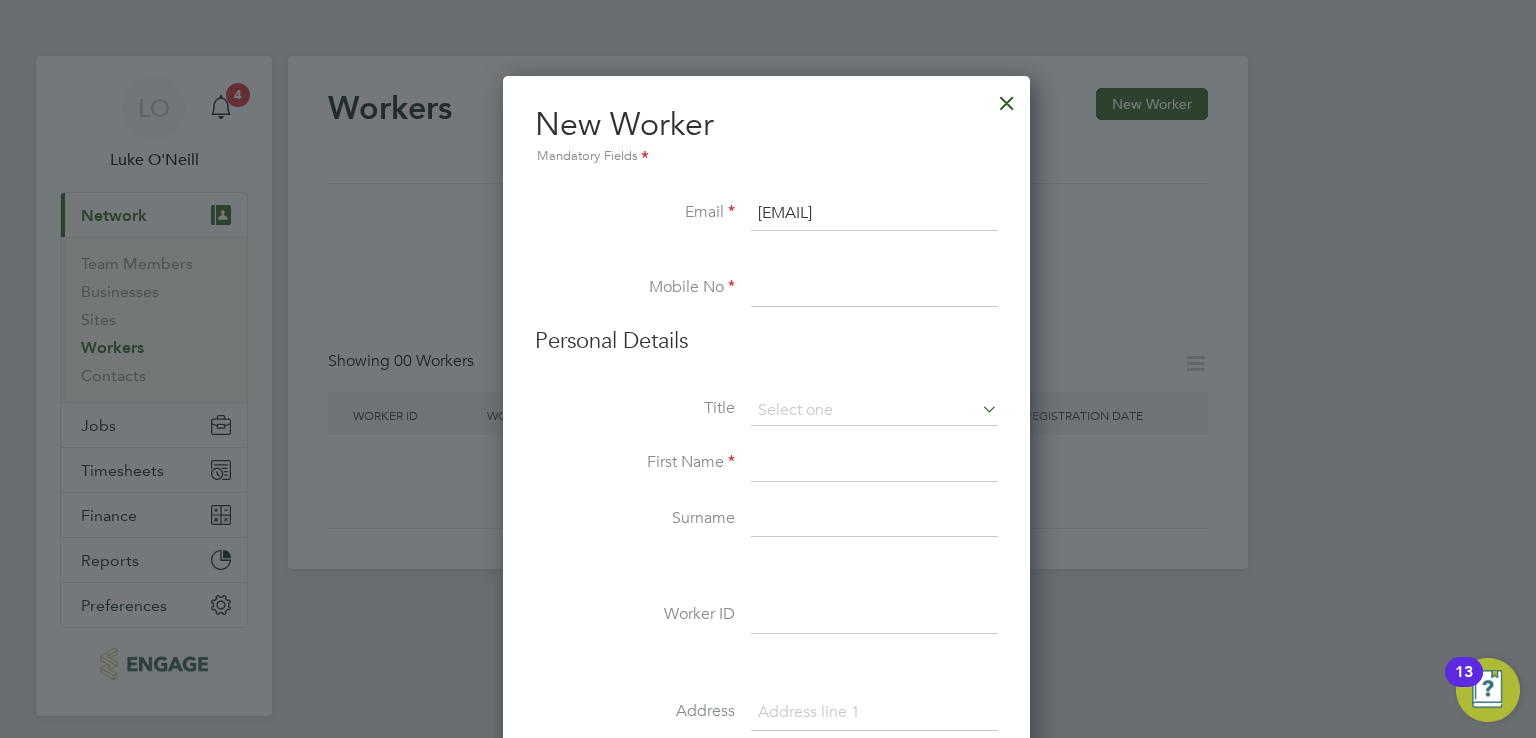 paste on "[PHONE]" 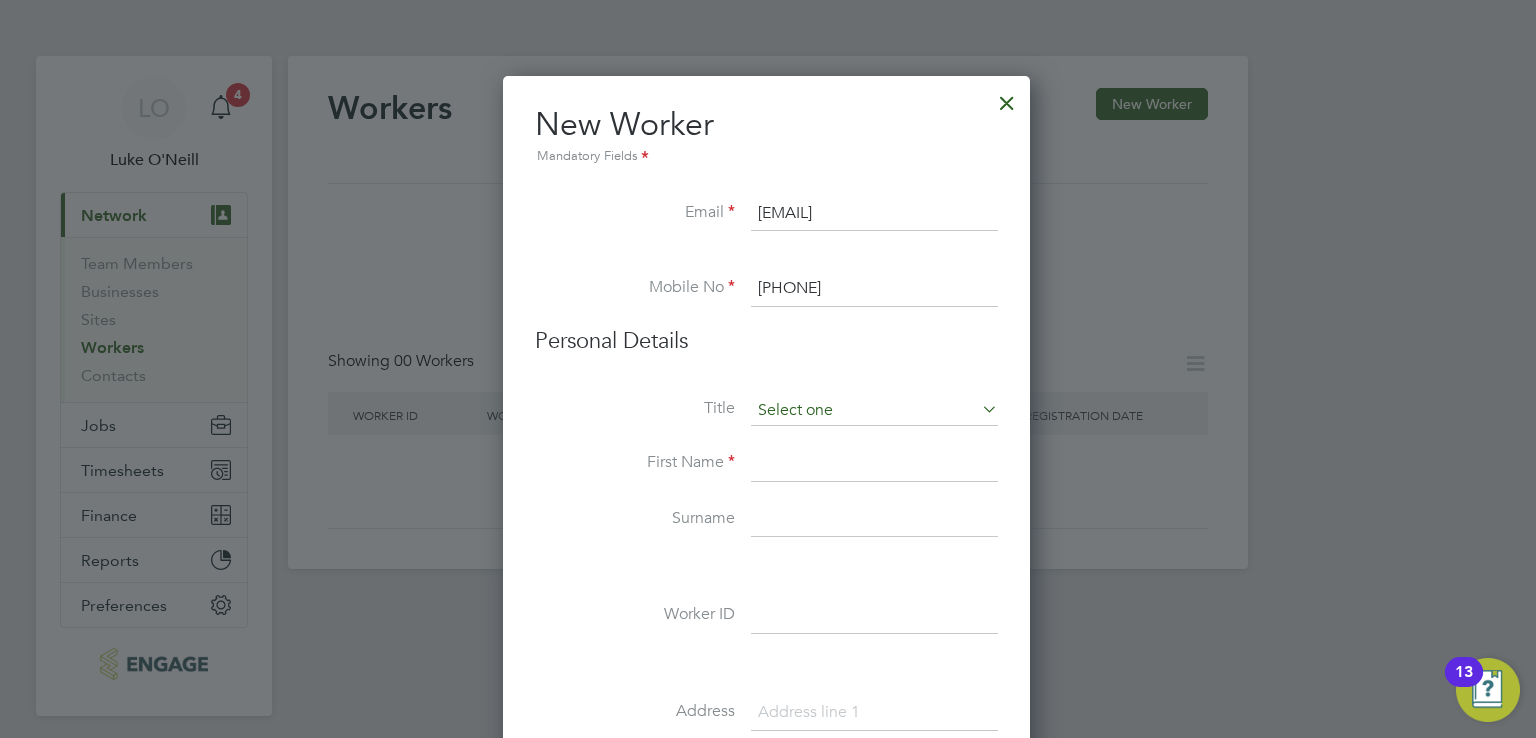 type on "[PHONE]" 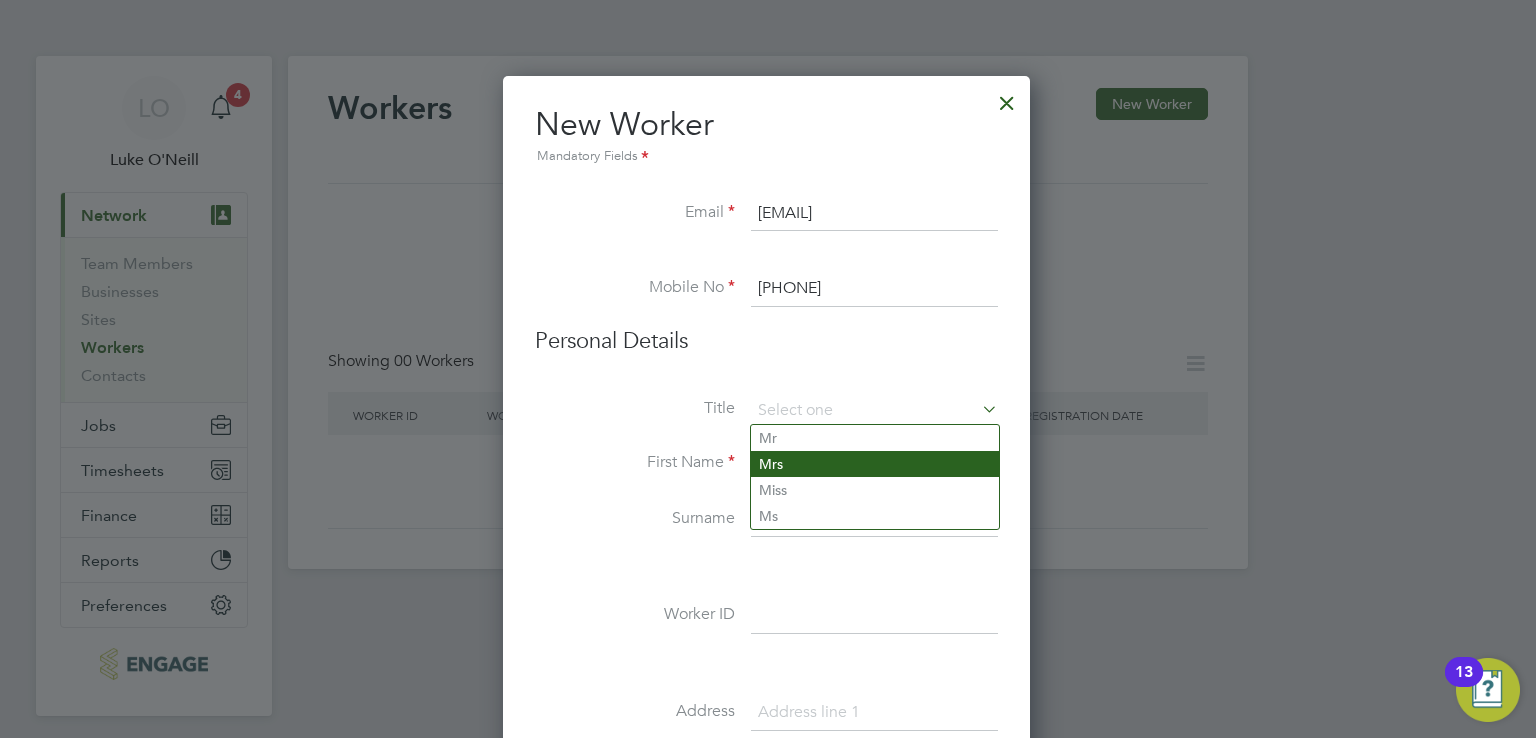 click on "Mrs" 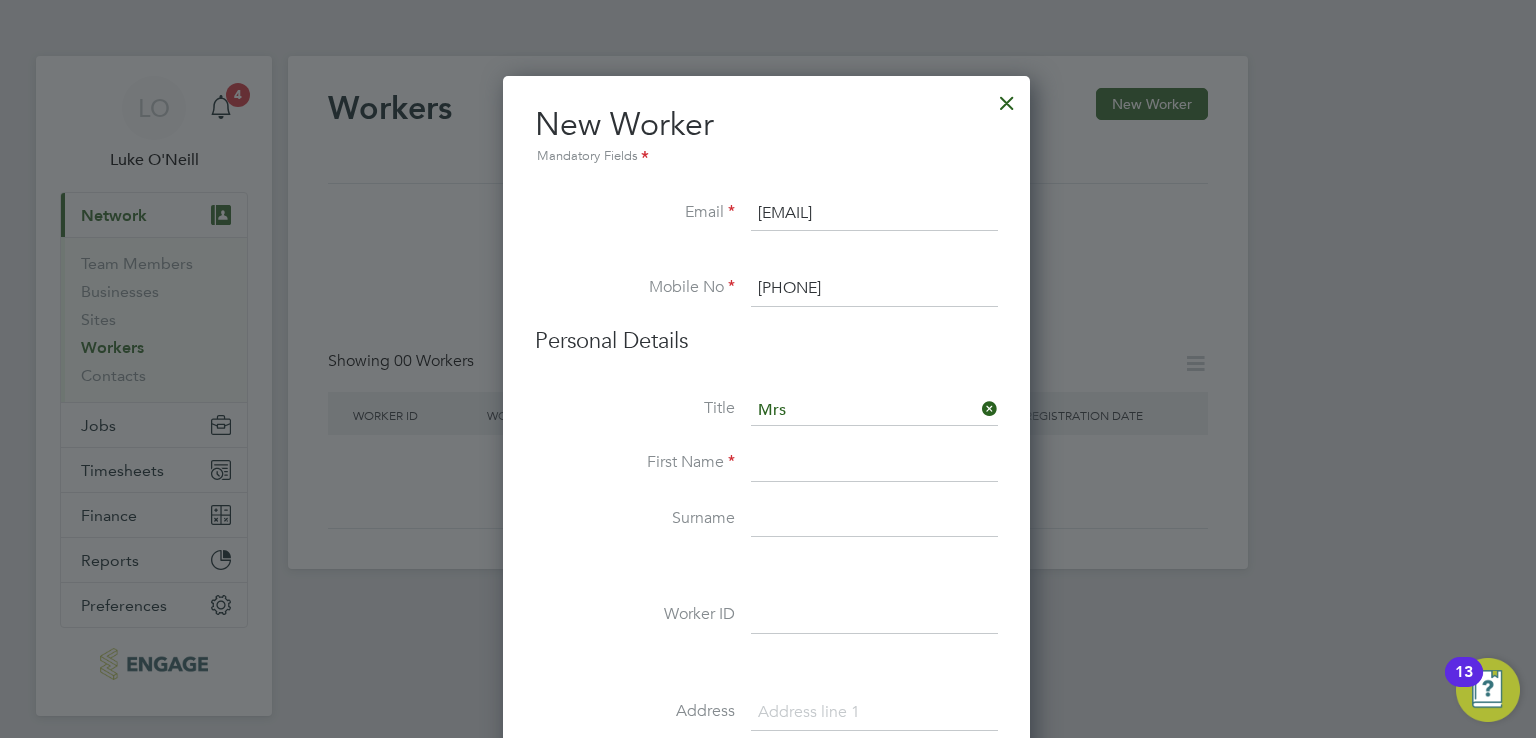 click at bounding box center (874, 464) 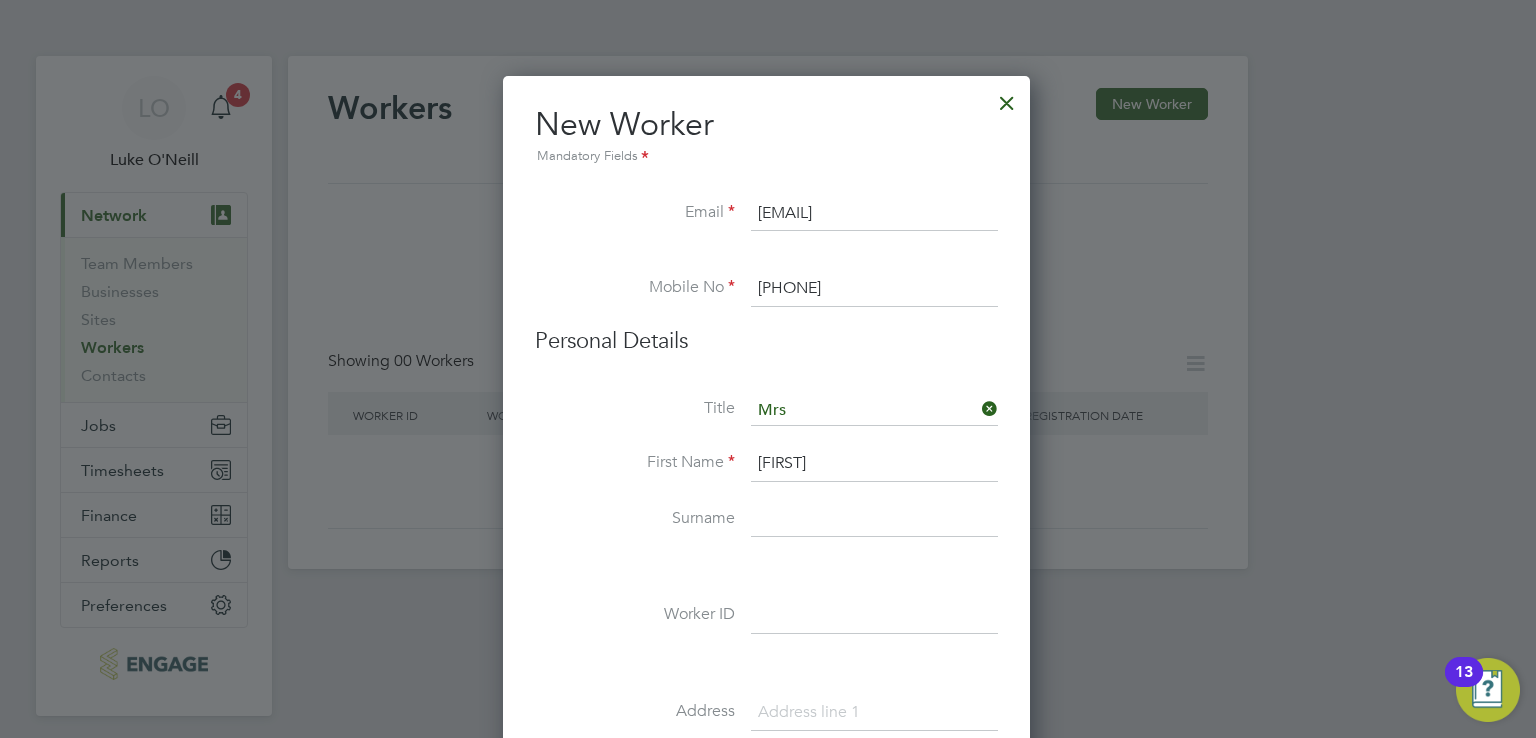 type on "Annie" 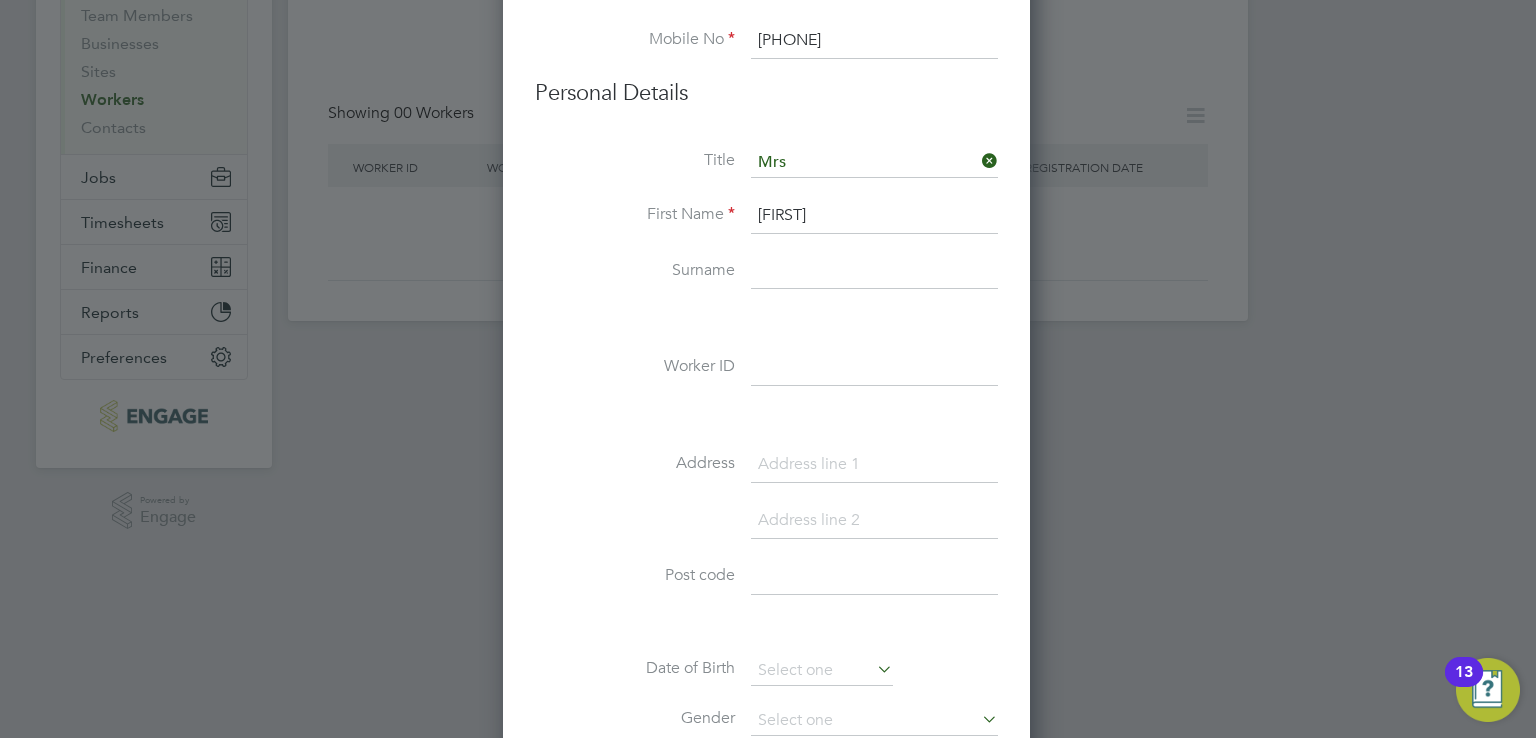 scroll, scrollTop: 254, scrollLeft: 0, axis: vertical 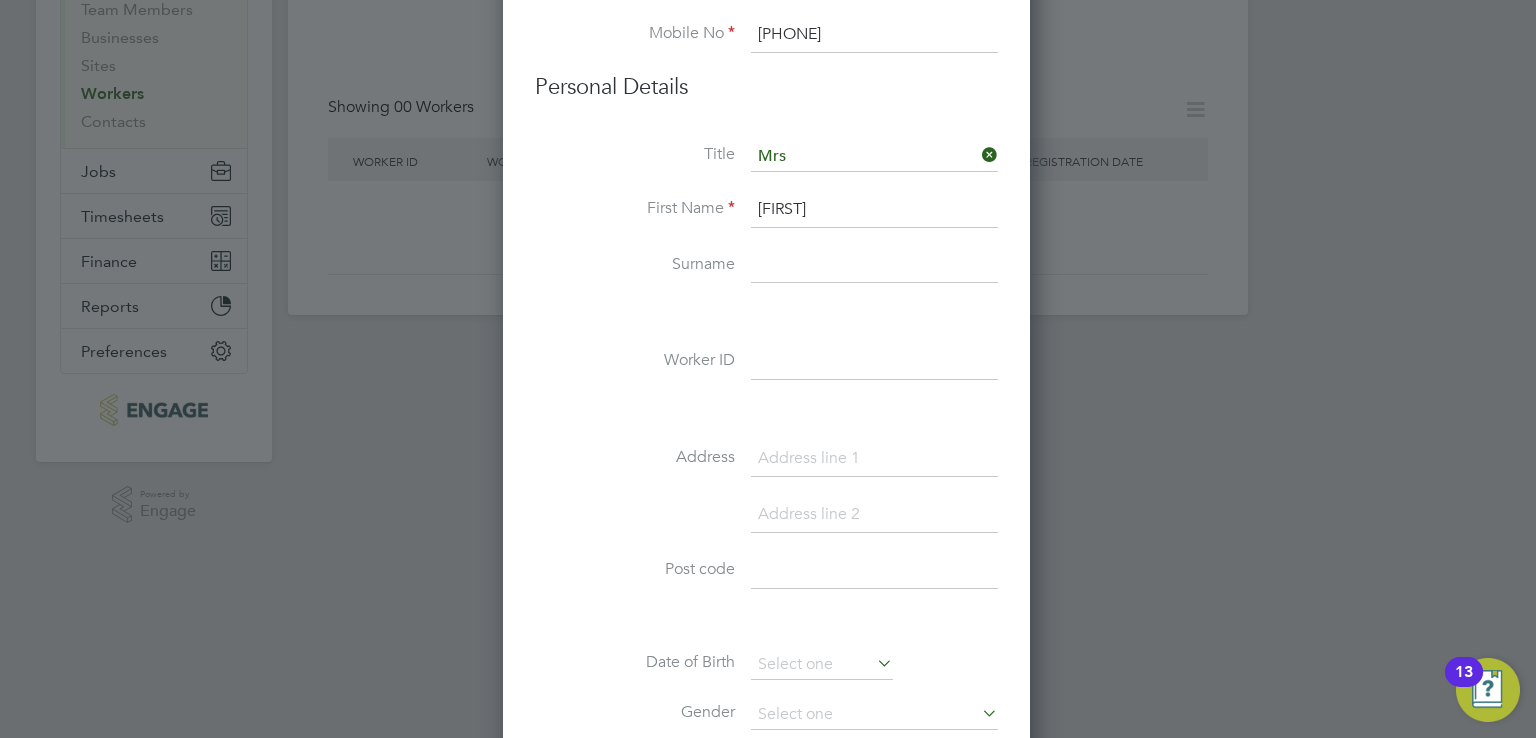 type on "B" 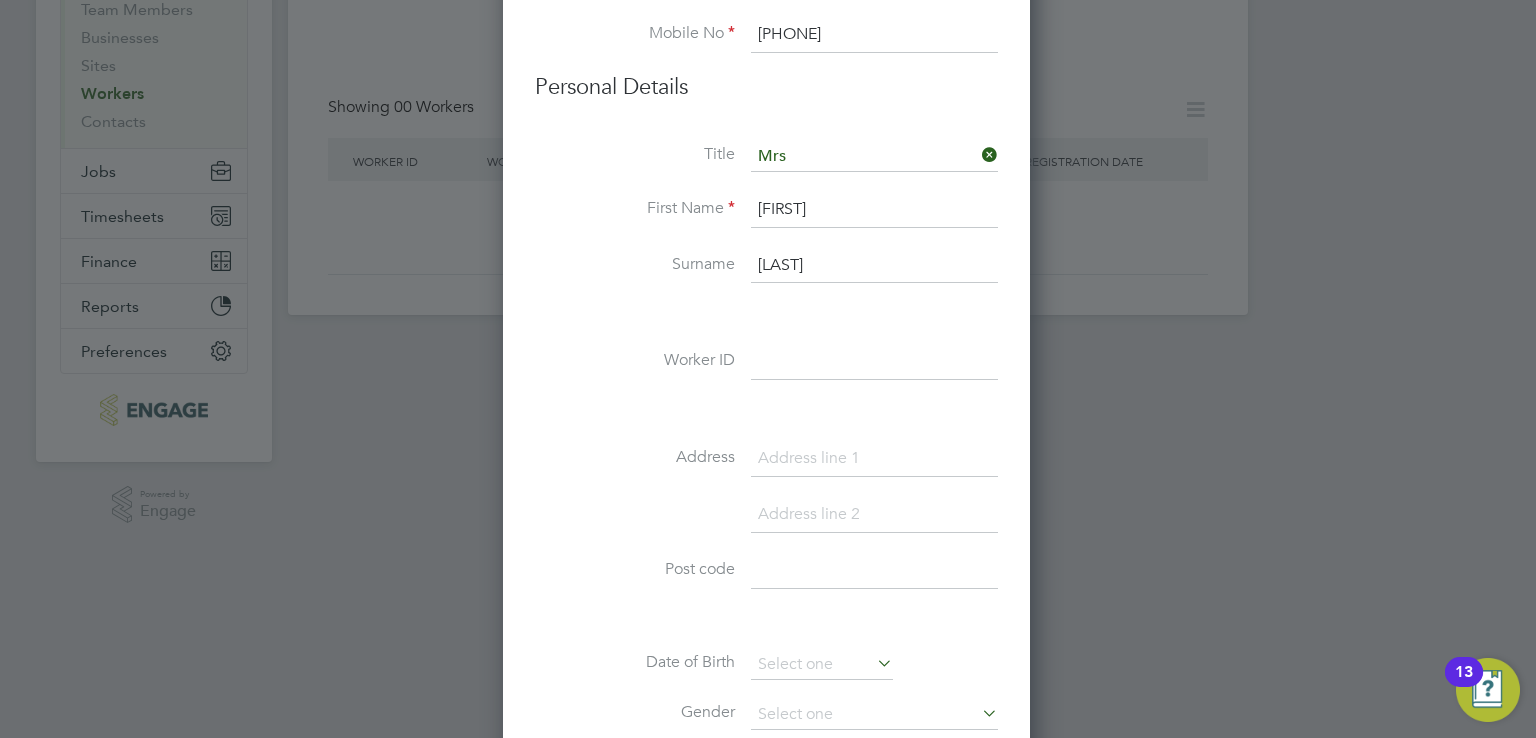 type on "Dao" 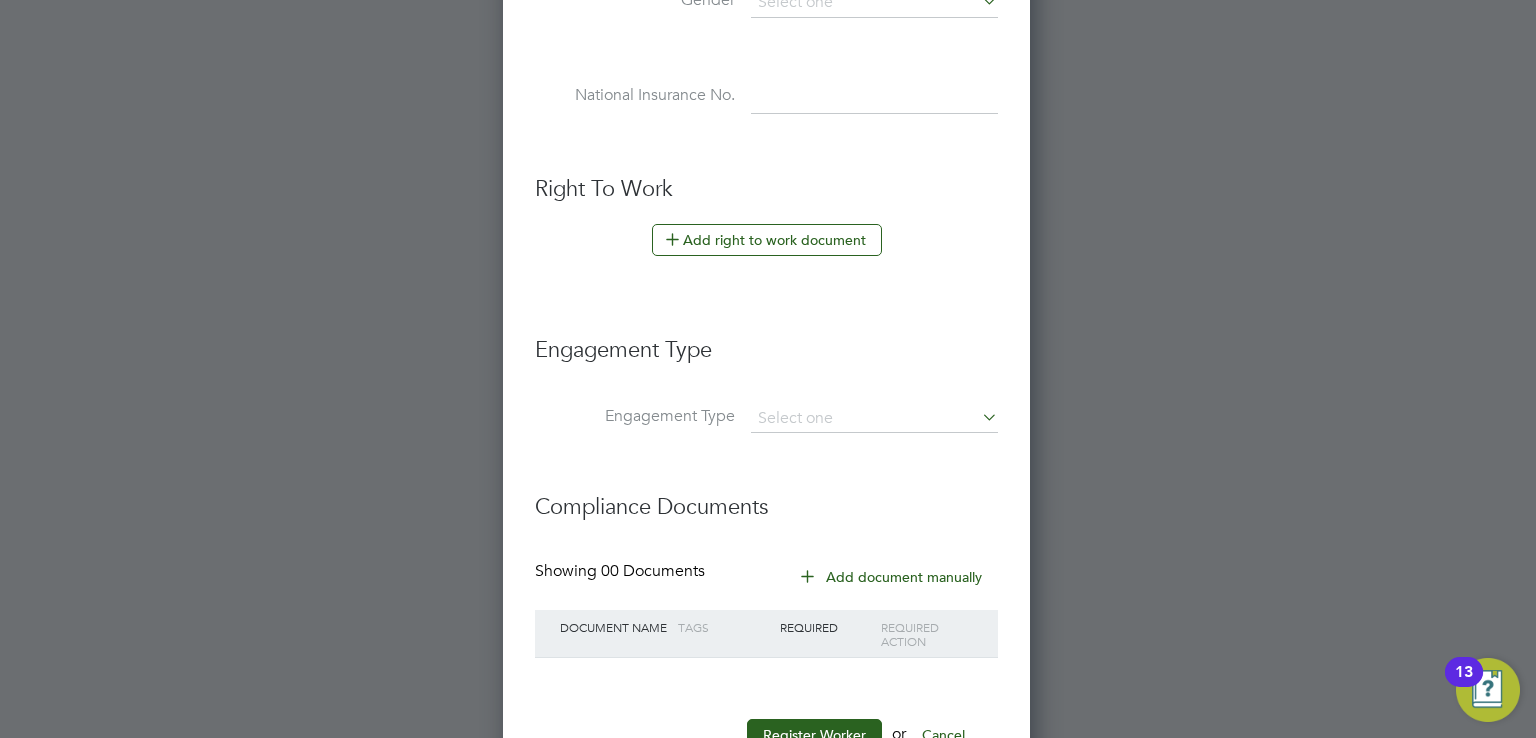 scroll, scrollTop: 1032, scrollLeft: 0, axis: vertical 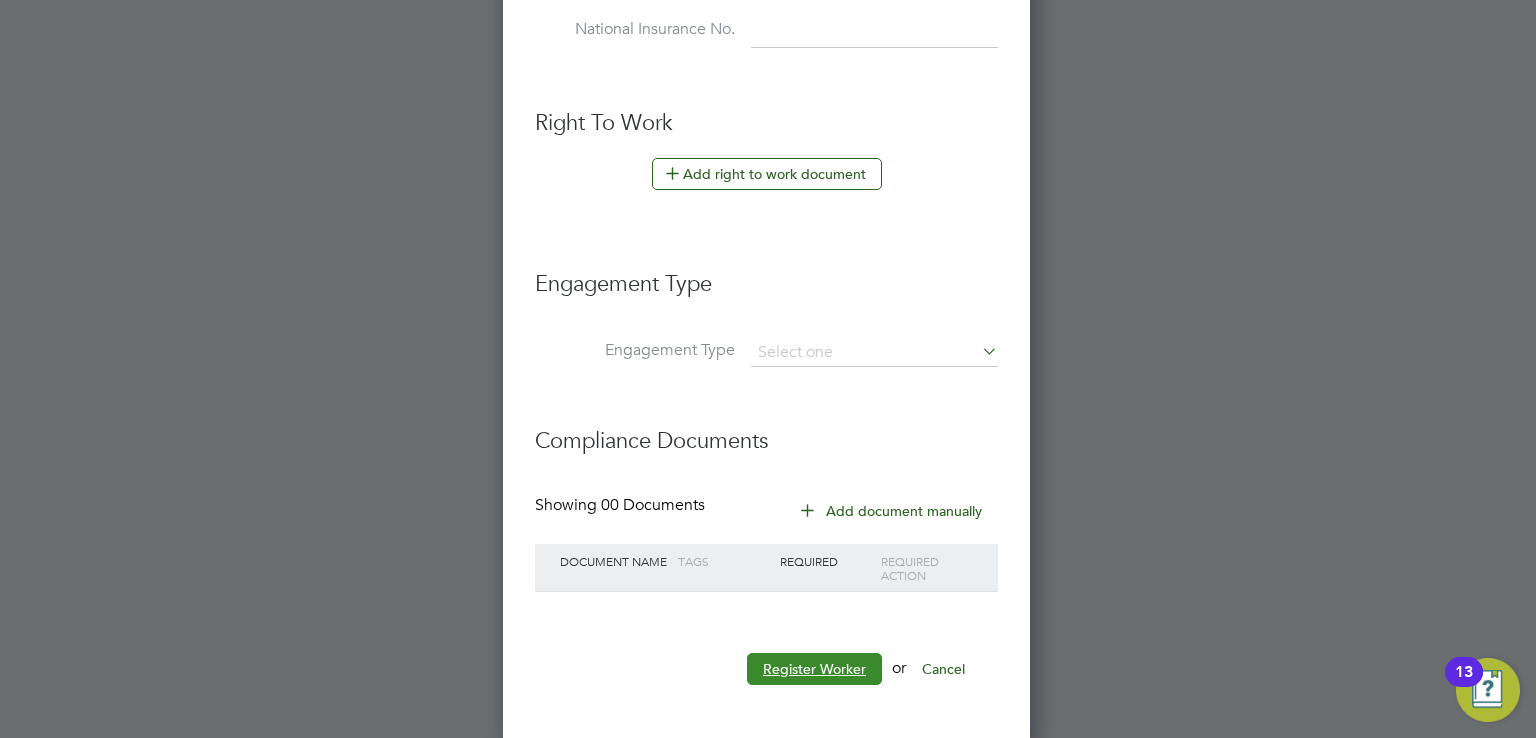 click on "Register Worker" at bounding box center (814, 669) 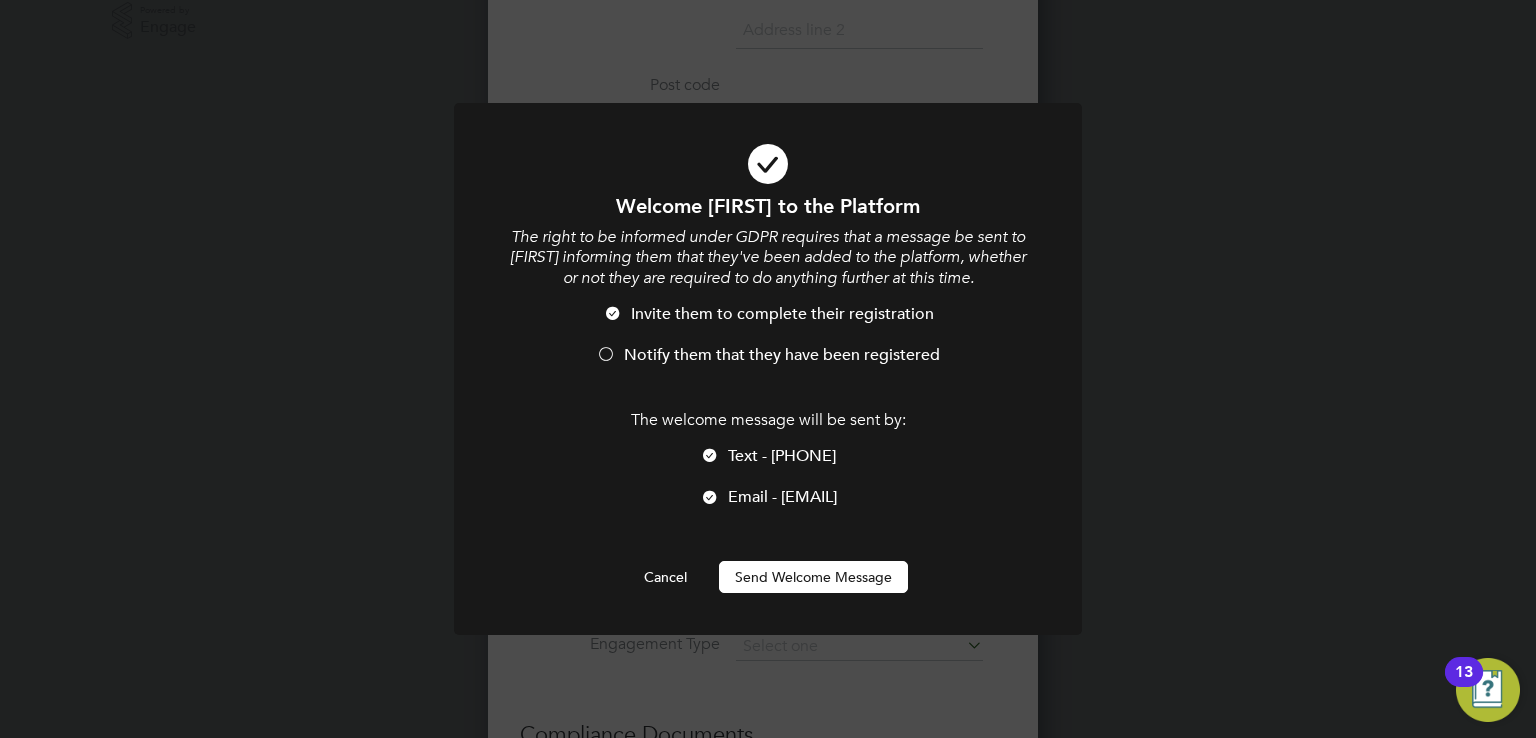 click on "Send Welcome Message" at bounding box center [813, 577] 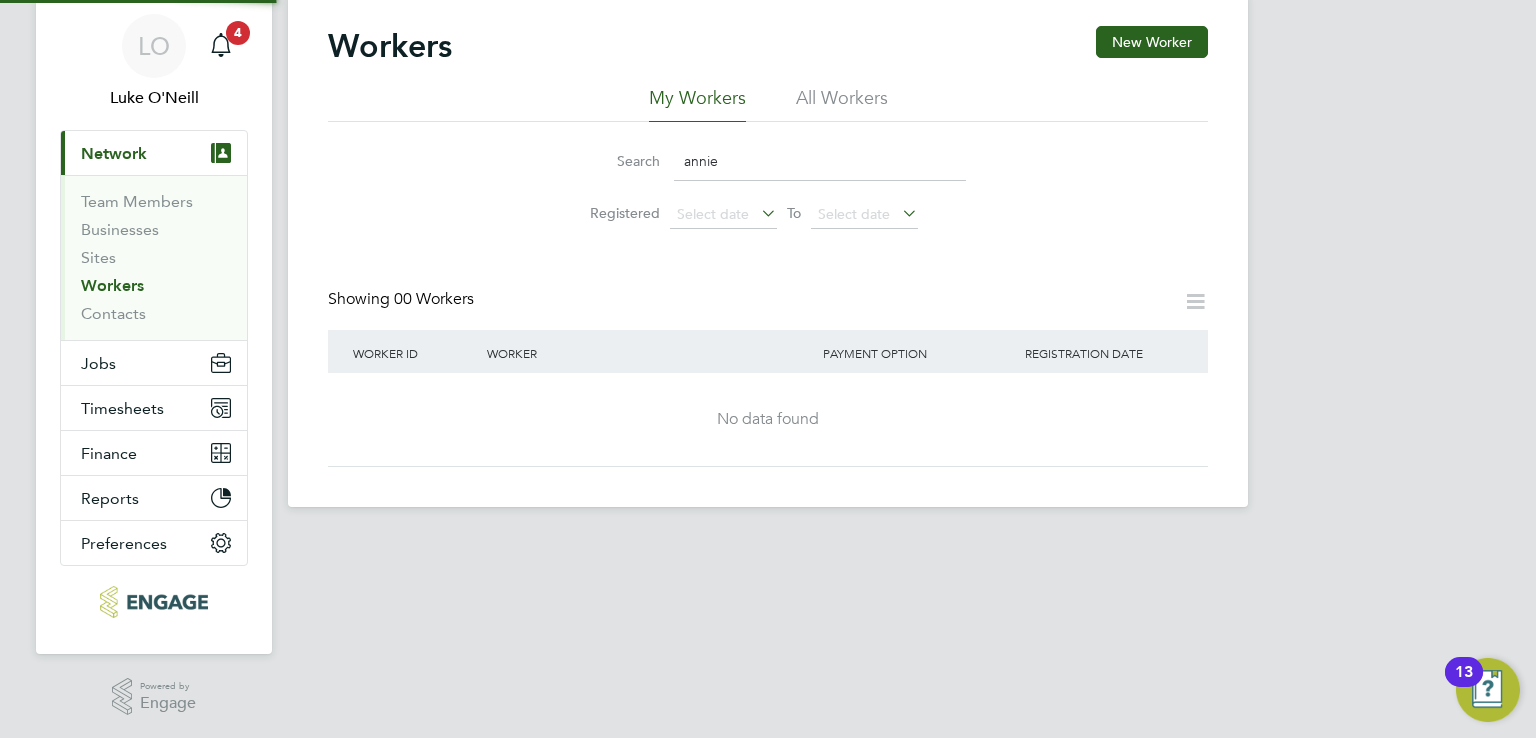 scroll, scrollTop: 0, scrollLeft: 0, axis: both 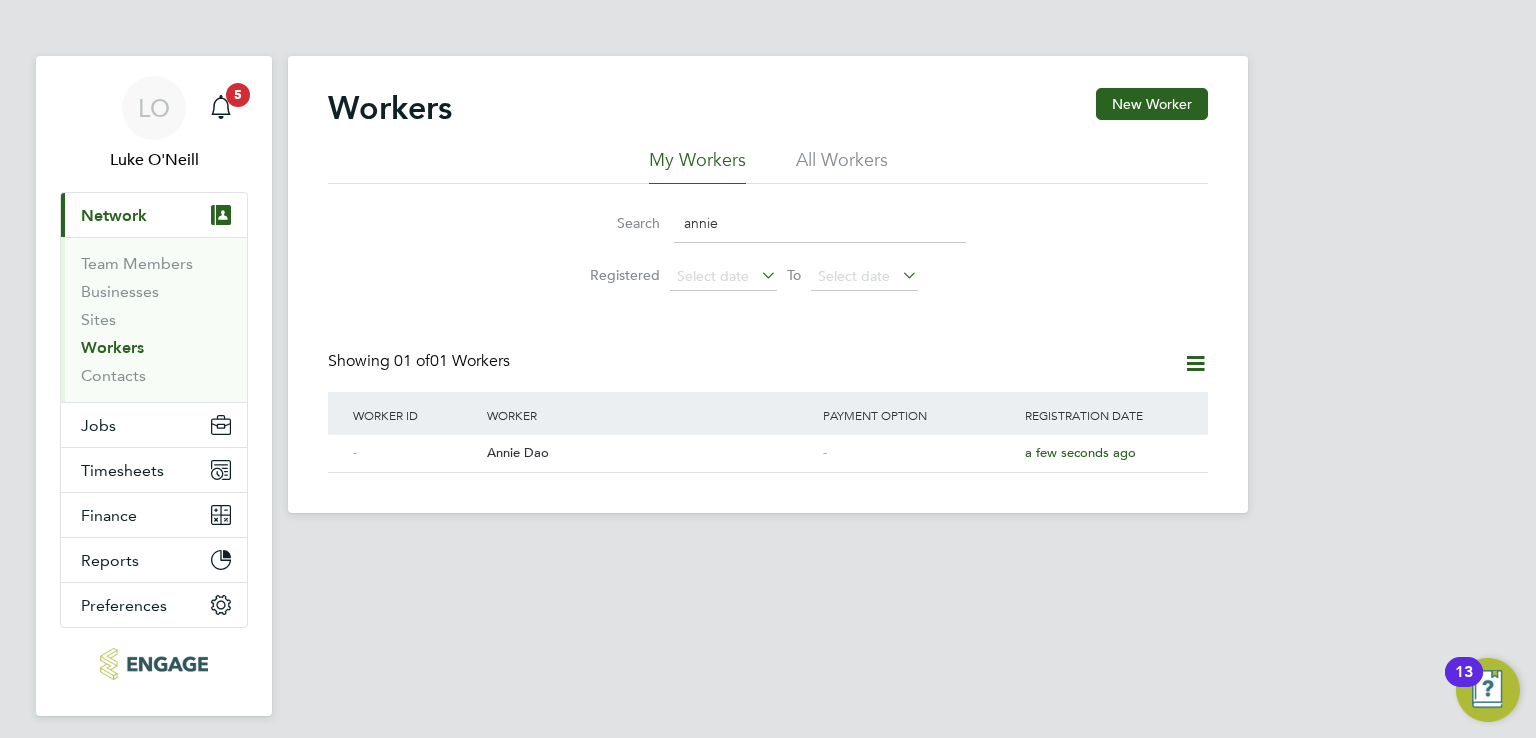 click on "Search   annie Registered
Select date
To
Select date" 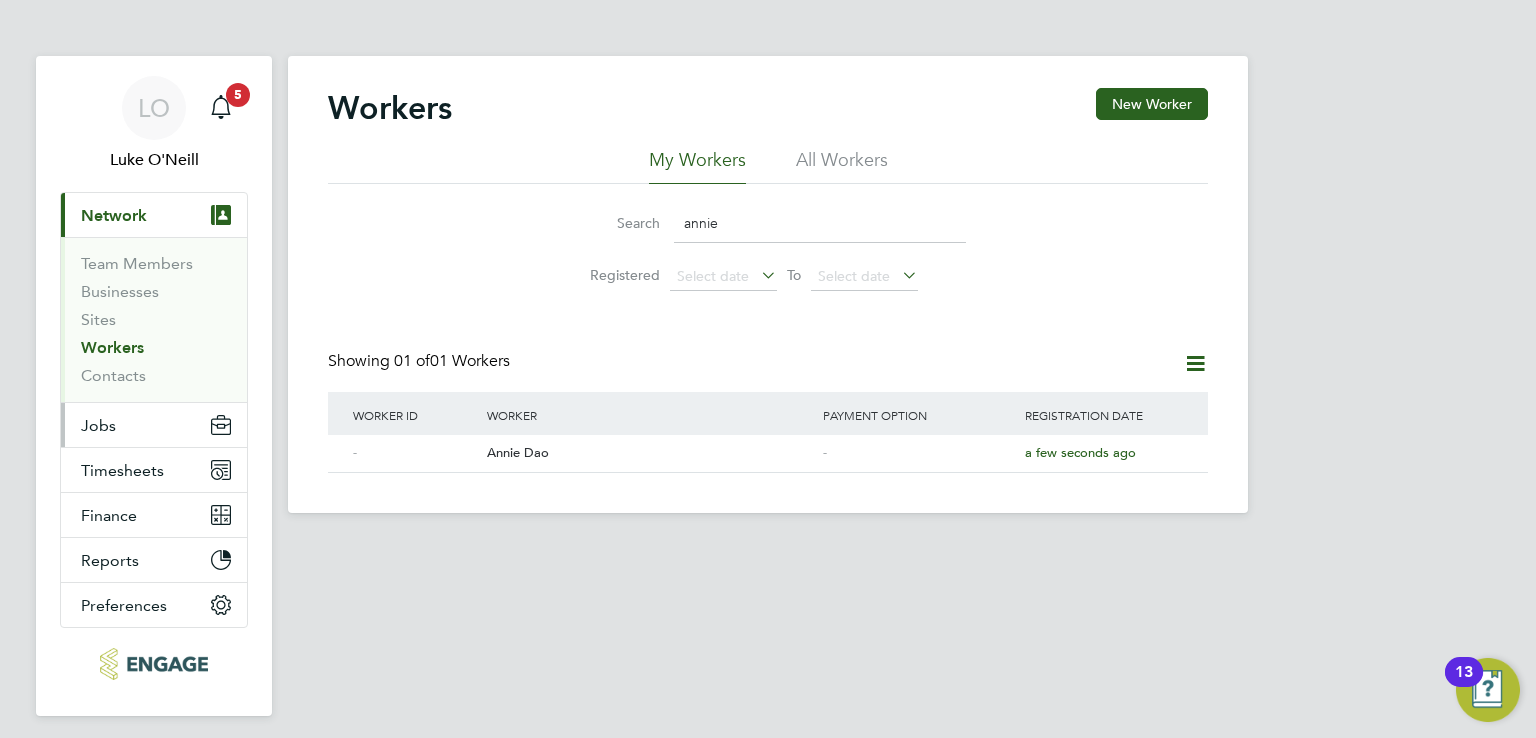 click on "Jobs" at bounding box center (154, 425) 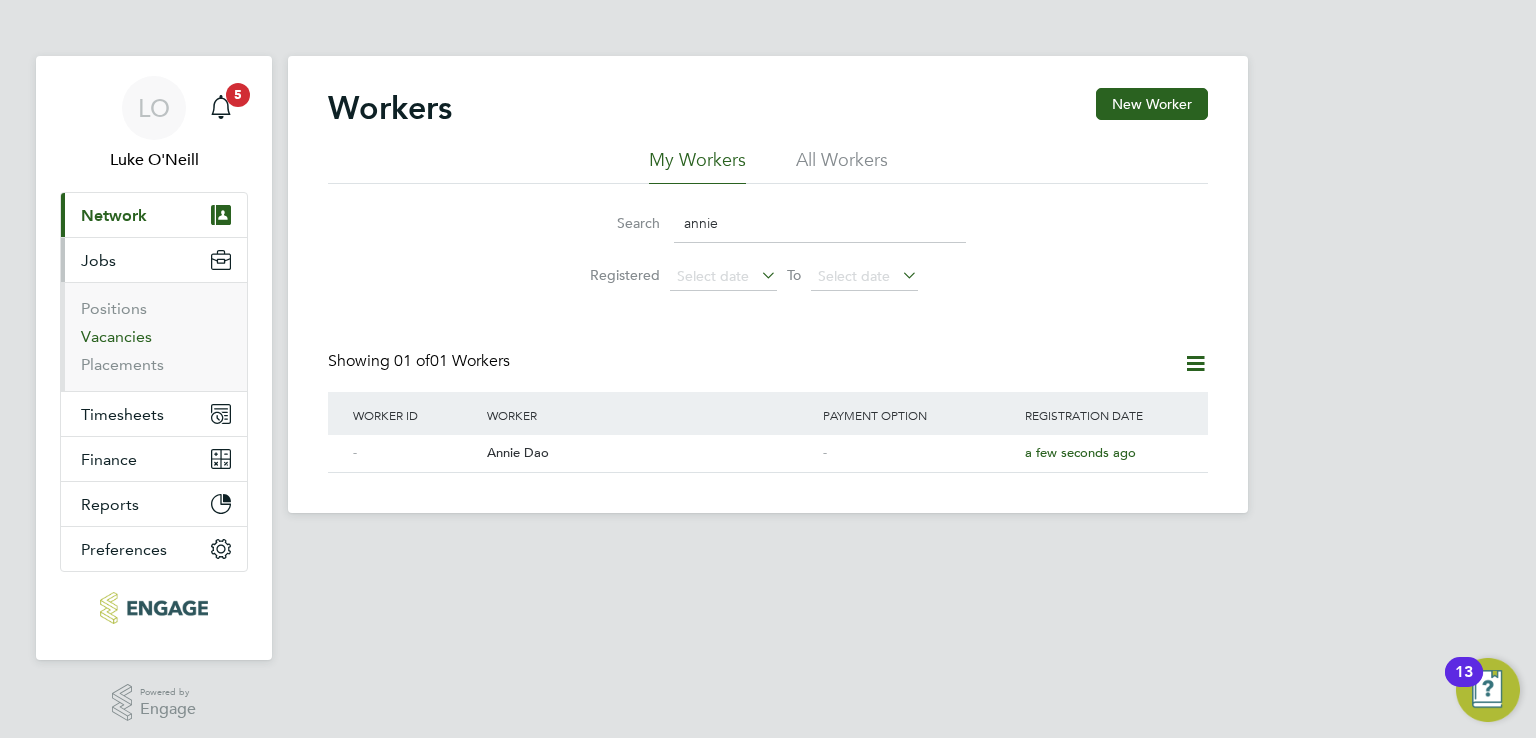click on "Vacancies" at bounding box center (116, 336) 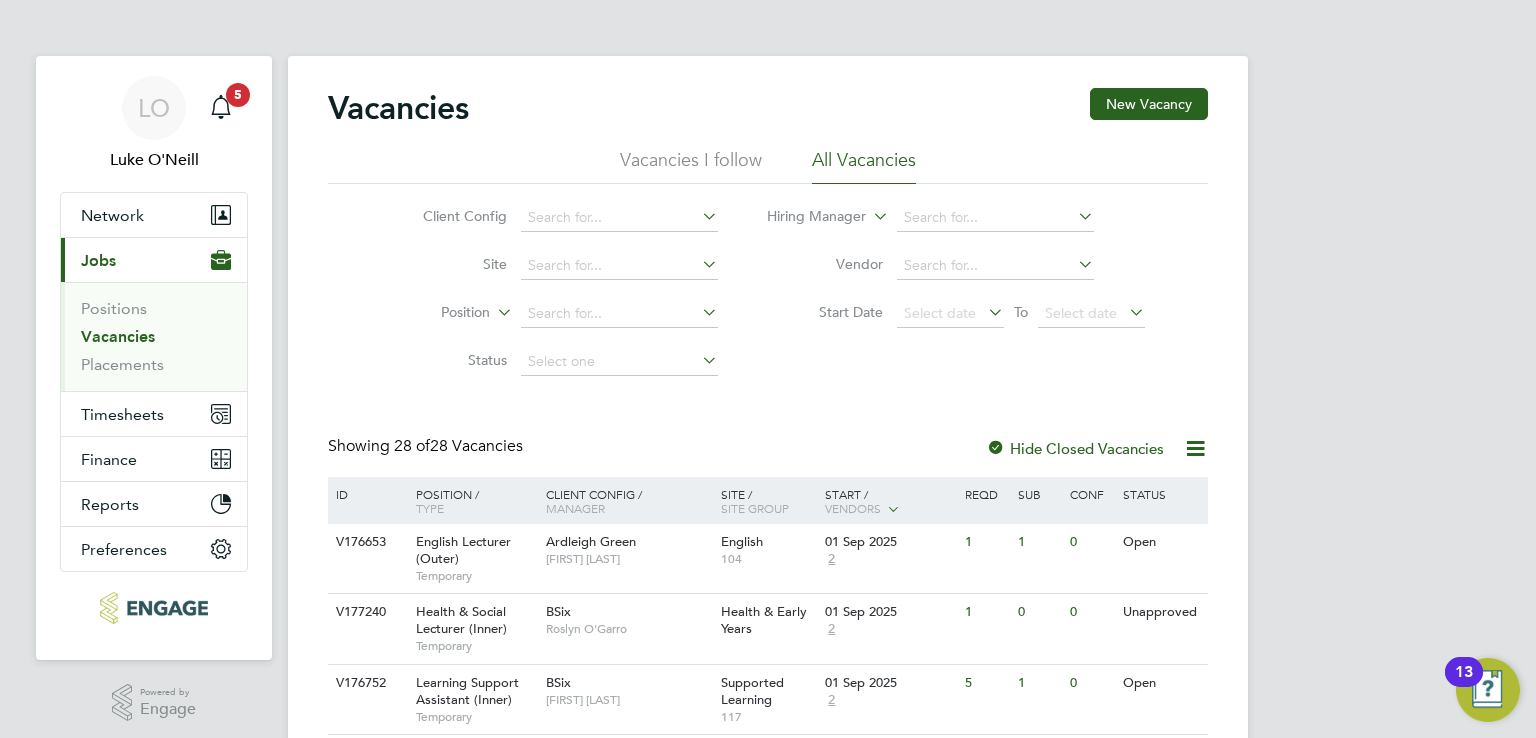 click on "Vacancies New Vacancy Vacancies I follow All Vacancies Client Config     Site     Position     Status   Hiring Manager     Vendor   Start Date
Select date
To
Select date
Showing   28 of  28 Vacancies Hide Closed Vacancies ID  Position / Type   Client Config / Manager Site / Site Group Start / Vendors   Reqd Sub Conf Status V176653 English Lecturer (Outer)   Temporary Ardleigh Green   Victoria Marinescu English   104 01 Sep 2025 2 1 1 0 Open V177240 Health & Social Lecturer (Inner)   Temporary BSix   Roslyn O'Garro Health & Early Years   01 Sep 2025 2 1 0 0 Unapproved V176752 Learning Support Assistant (Inner)   Temporary BSix   Rachel Johnson Supported Learning   117 01 Sep 2025 2 5 1 0 Open V176506 Learning Support Assistant (Inner)   Temporary BSix   Rachel Johnson Supported Learning   117 01 Sep 2025 4 6 12 0 Open V176511 Learning Support Assistant (Outer)   Temporary Epping Forest Campus   Victoria Ticehurst Supported Learning   117 01 Sep 2025 5 6 8 0 Open V176811   Temporary" 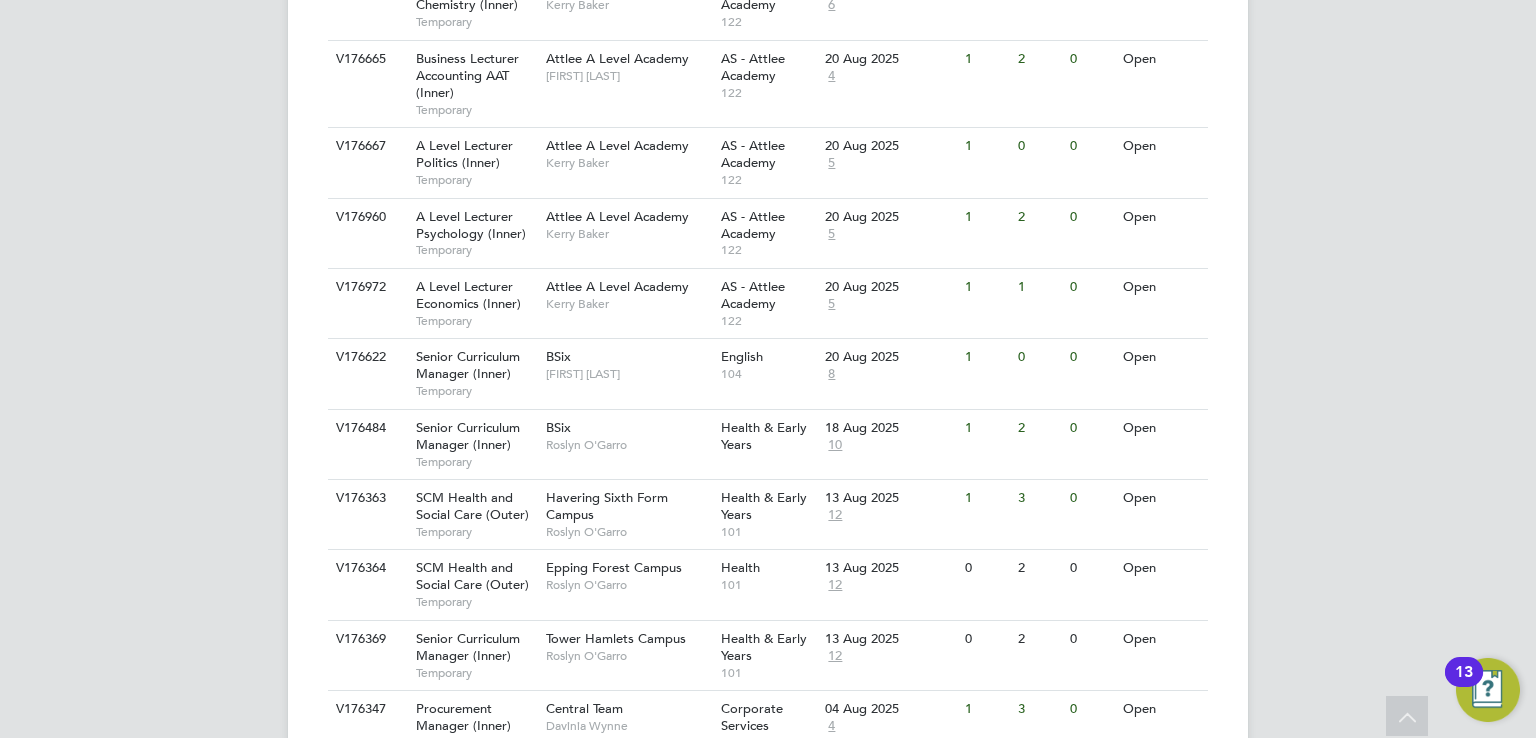 scroll, scrollTop: 1680, scrollLeft: 0, axis: vertical 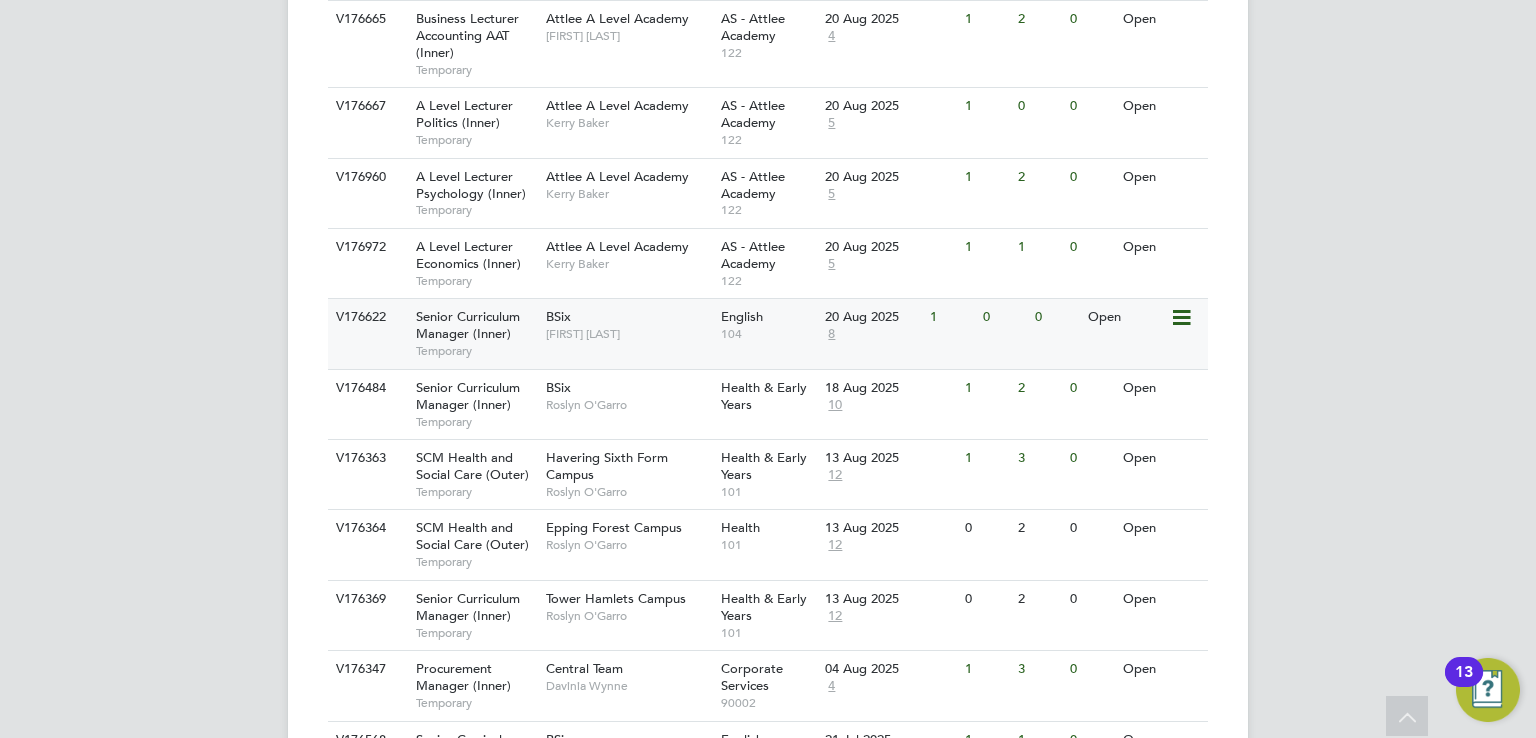 click on "Senior Curriculum Manager (Inner)" 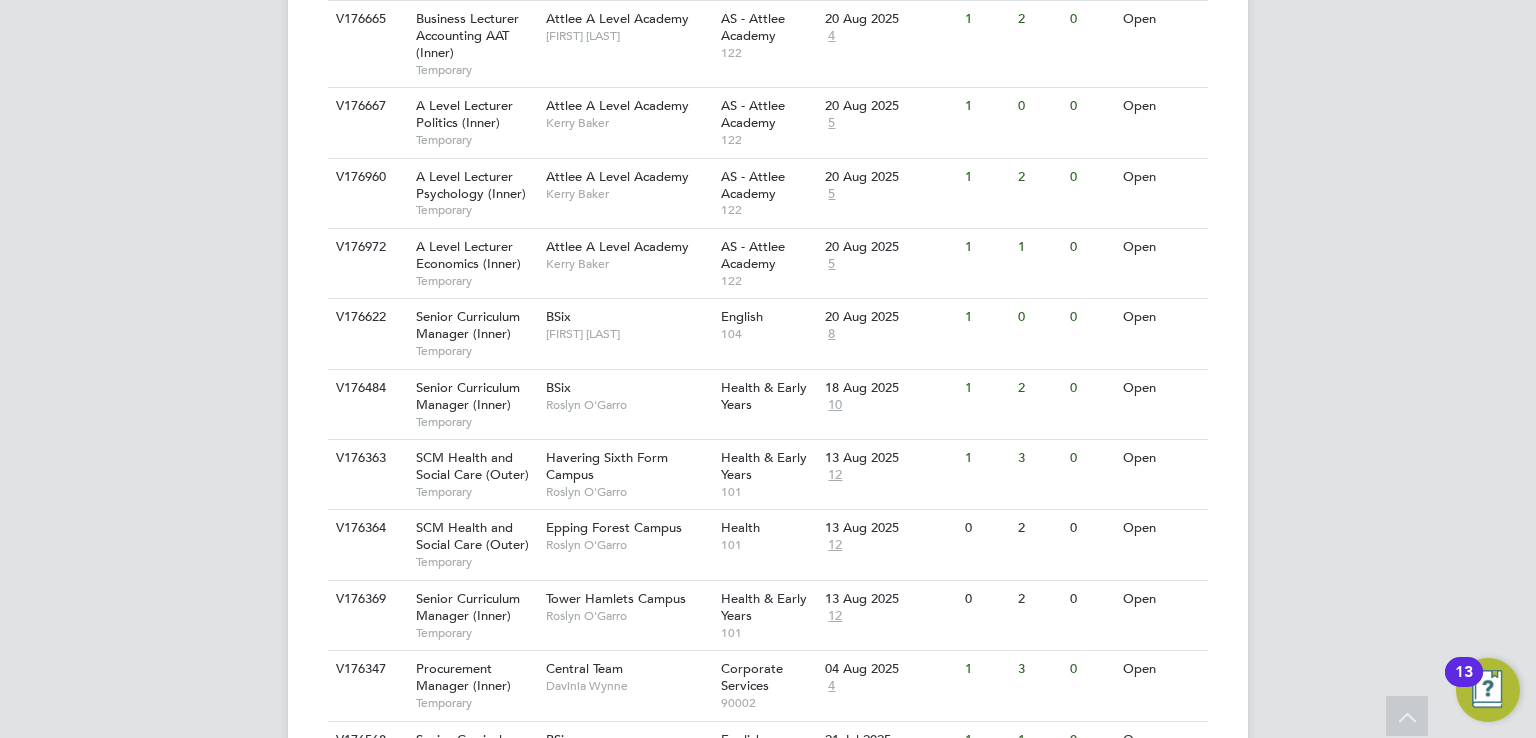 click on "LO   Luke O'Neill   Notifications
5   Applications:   Network
Team Members   Businesses   Sites   Workers   Contacts   Current page:   Jobs
Positions   Vacancies   Placements   Timesheets
Timesheets   Expenses   Finance
Invoices & Credit Notes   Statements   Payments   Reports
Margin Report   CIS Reports   Report Downloads   Preferences
My Business   Doc. Requirements   VMS Configurations   Notifications   Activity Logs
.st0{fill:#C0C1C2;}
Powered by Engage Vacancies New Vacancy Vacancies I follow All Vacancies Client Config     Site     Position     Status   Hiring Manager     Vendor   Start Date
Select date
To
Select date
Showing   28 of  28 Vacancies Hide Closed Vacancies ID  Position / Type   Manager   Sub" at bounding box center (768, -321) 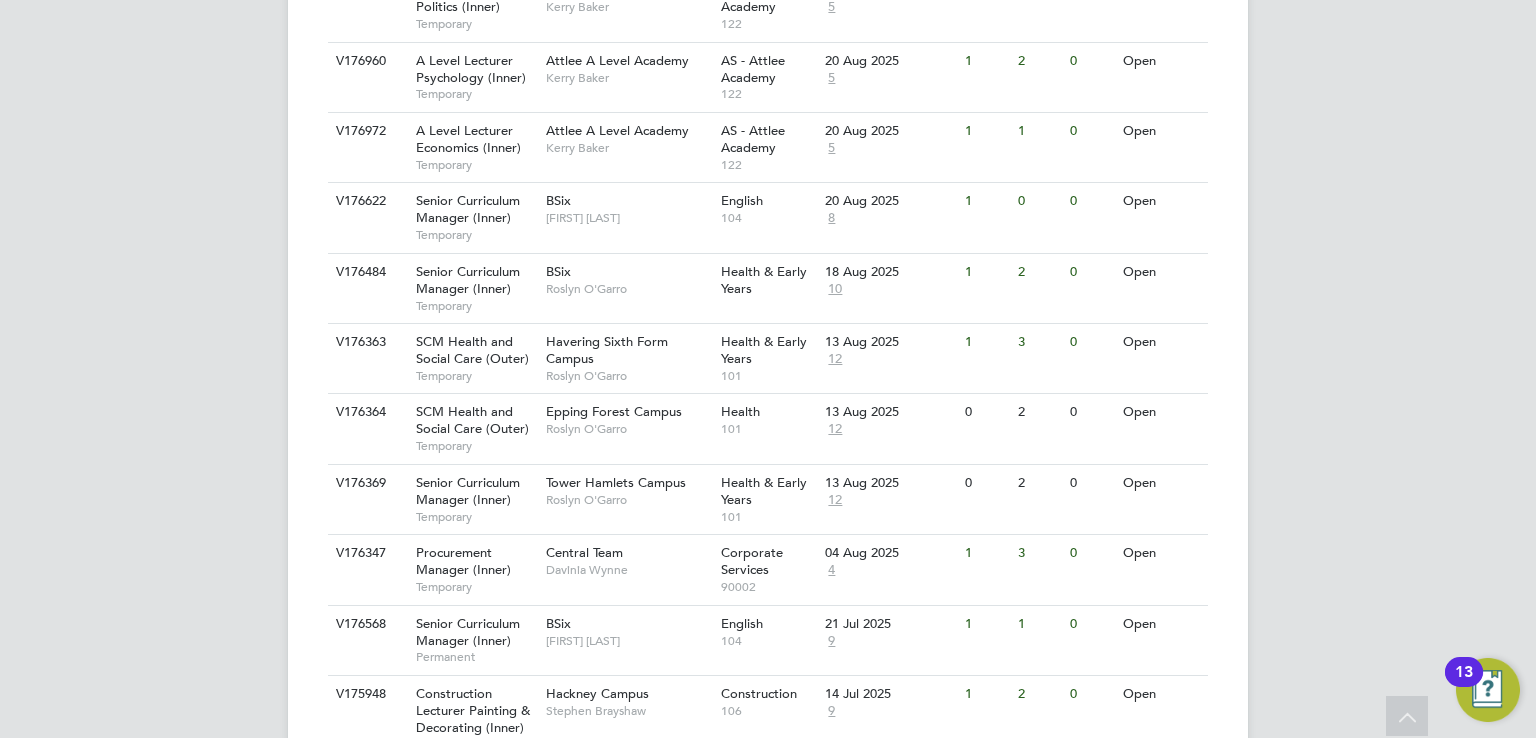 scroll, scrollTop: 1959, scrollLeft: 0, axis: vertical 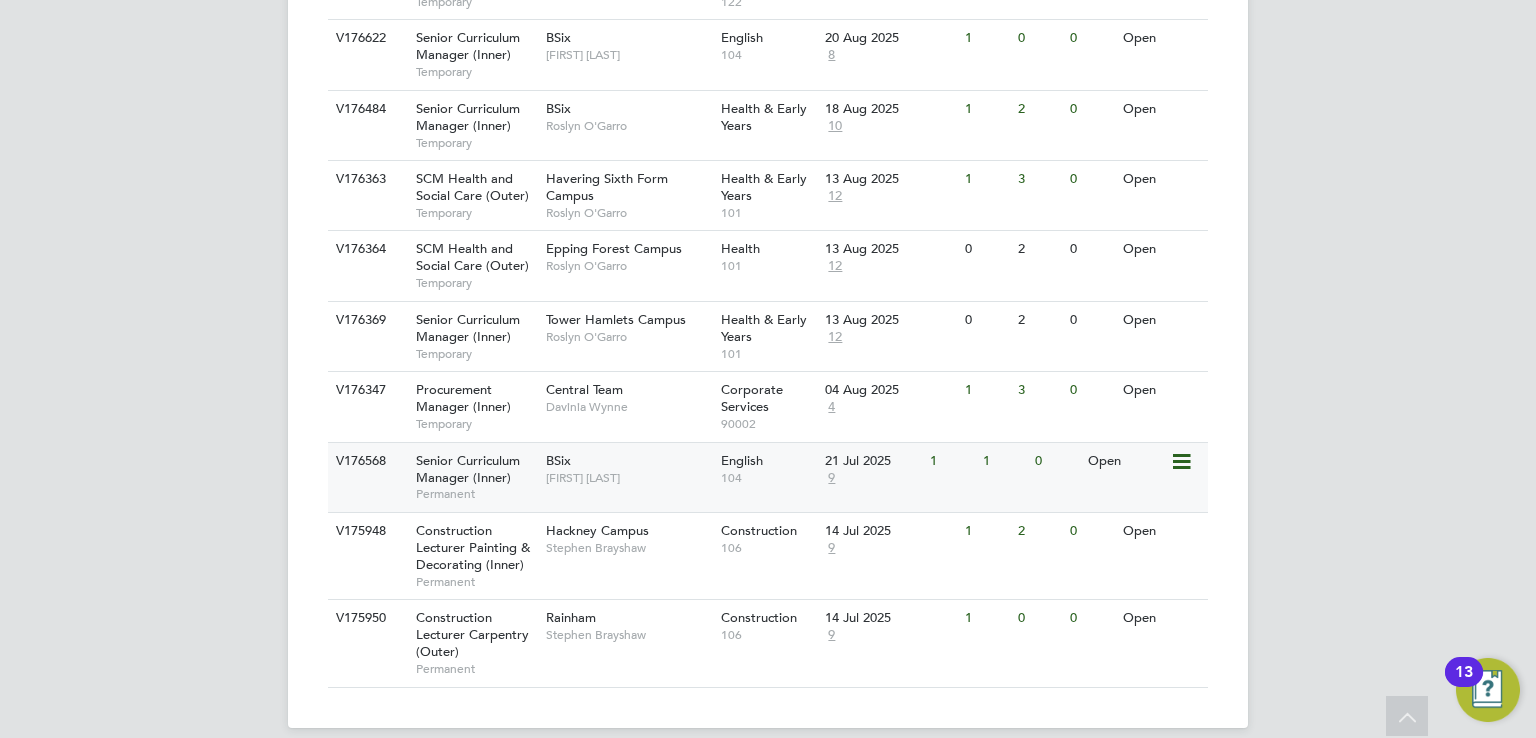 click on "Senior Curriculum Manager (Inner)" 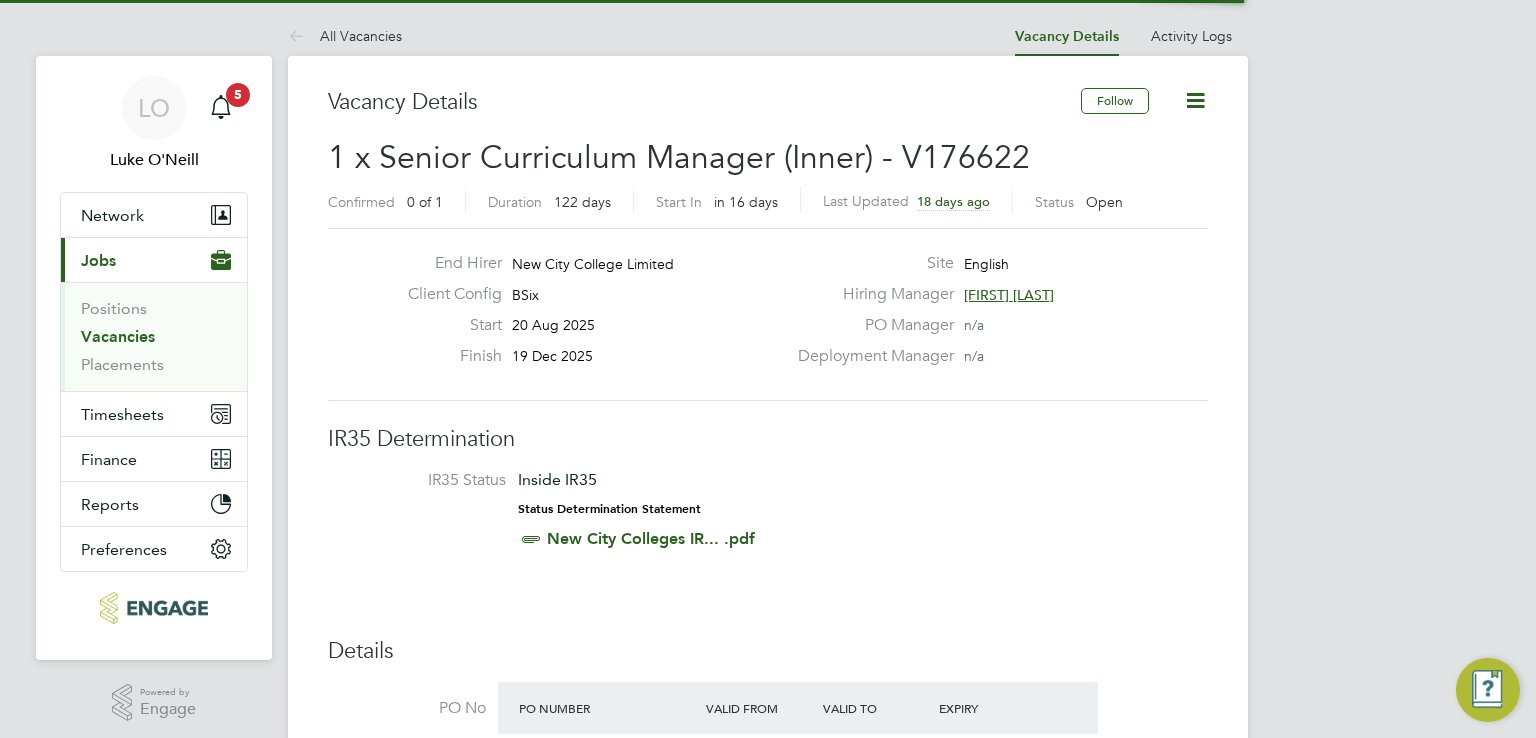 scroll, scrollTop: 0, scrollLeft: 0, axis: both 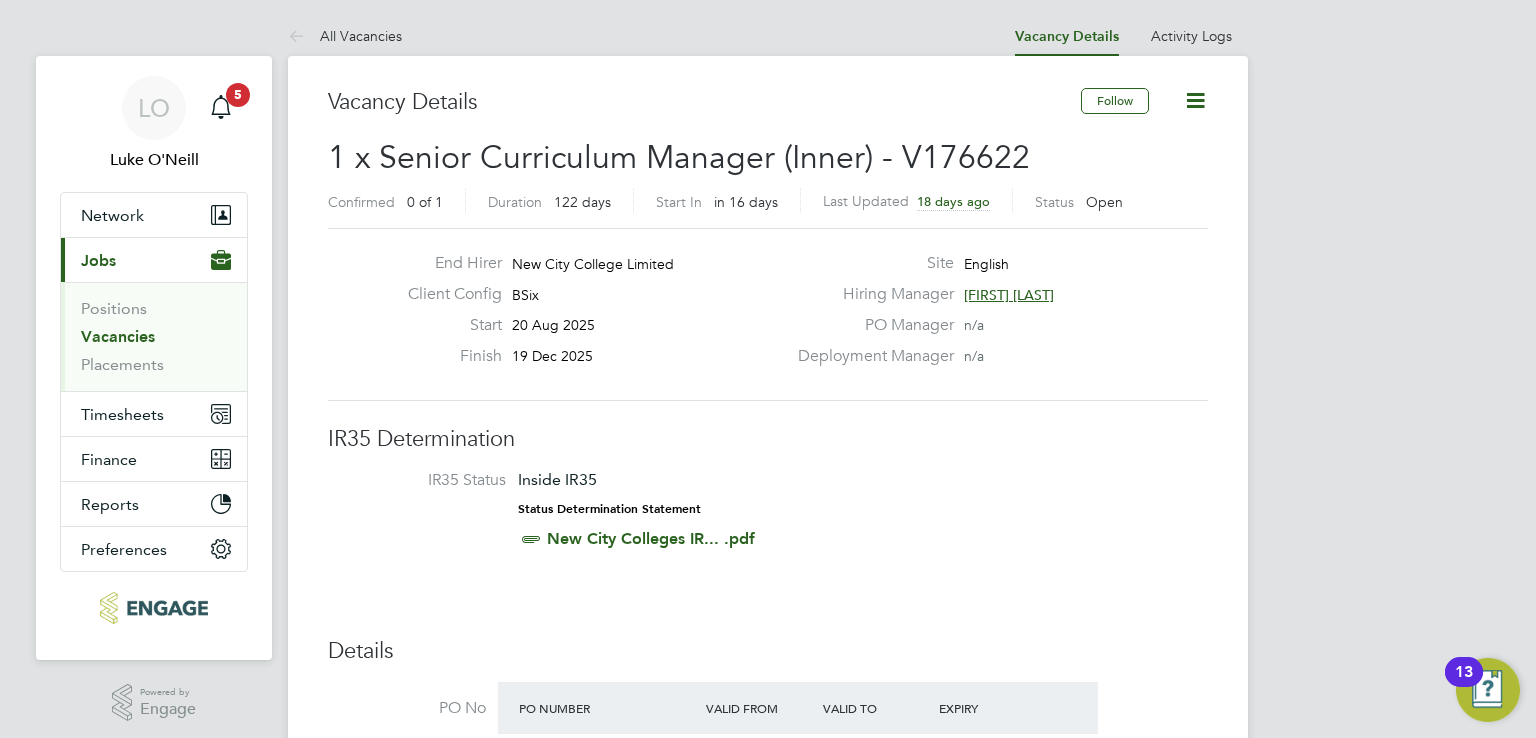 click on "Vacancy Details Follow     1 x Senior Curriculum Manager (Inner) - V176622 Confirmed   0 of 1 Duration   122 days Start In     in 16 days Last Updated 18 days ago Status   Open   End Hirer New City College Limited Client Config BSix Start 20 Aug 2025 Finish 19 Dec 2025 Site English Hiring Manager [FIRST] [LAST] PO Manager  n/a Deployment Manager n/a IR35 Determination IR35 Status Inside IR35 Status Determination Statement   New City Colleges IR... .pdf Details PO No PO Number Valid From Valid To Expiry   05944442   26 Aug 2024   27 Jul 2025 PO Expired Reason   Vacant role Description Skills / Qualifications n/a Tools n/a Additional H&S n/a Working Days   Mon,  Tue,  Wed,  Thu,  Fri,  Sat,  Sun Working Hours 09:00 - 17:00  8.00hrs Submission Acceptance   Manual Timesheet Approver   [FIRST] [LAST]   Rates Rate Name Engagement/ Rate Type Pay Rate (£) Holiday Pay Employer Cost Agency Markup Charge (£) Basic PAYE - Hourly 28.40 12.07   18.50   18.00 44.50 Workers This vacancy has a limit of  3 worker submissions" 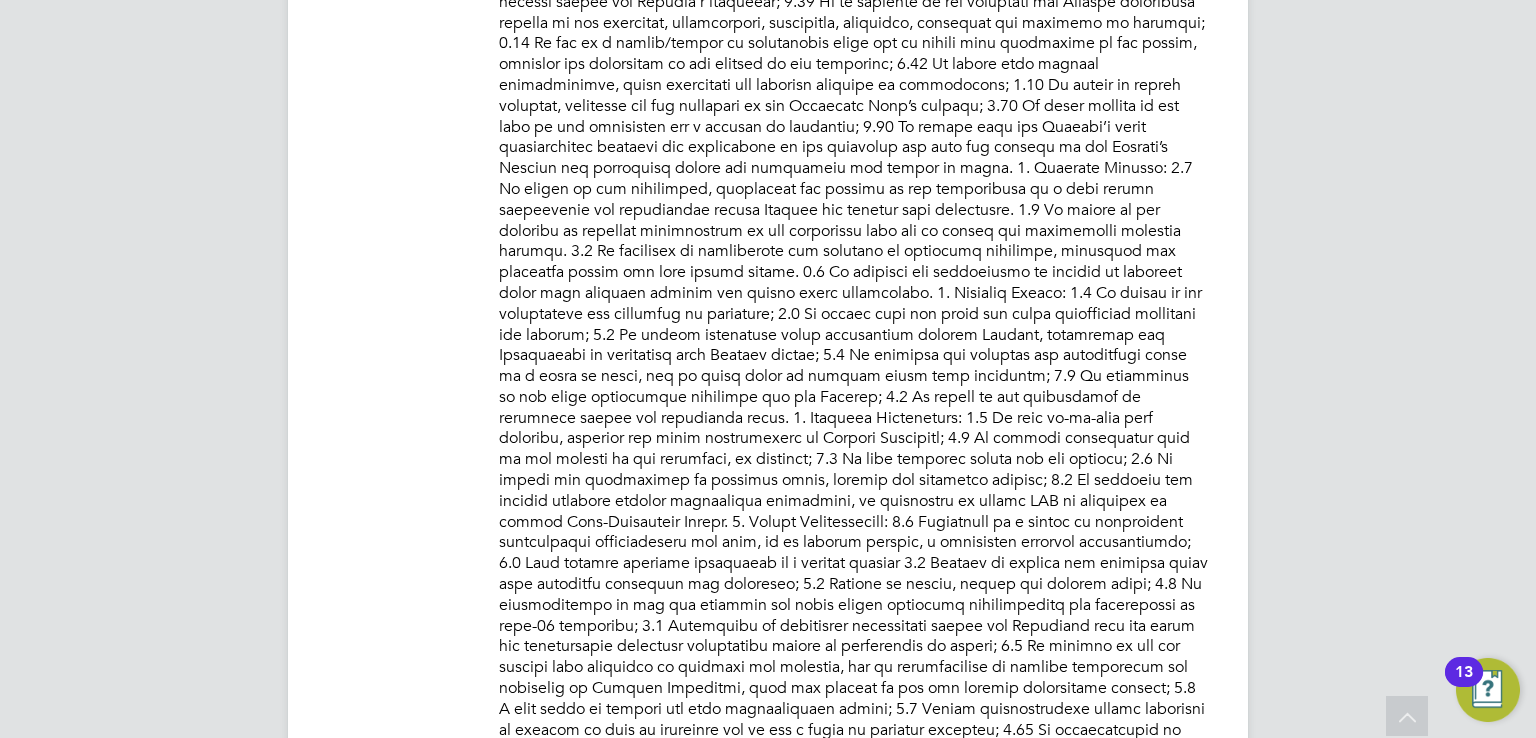 scroll, scrollTop: 1422, scrollLeft: 0, axis: vertical 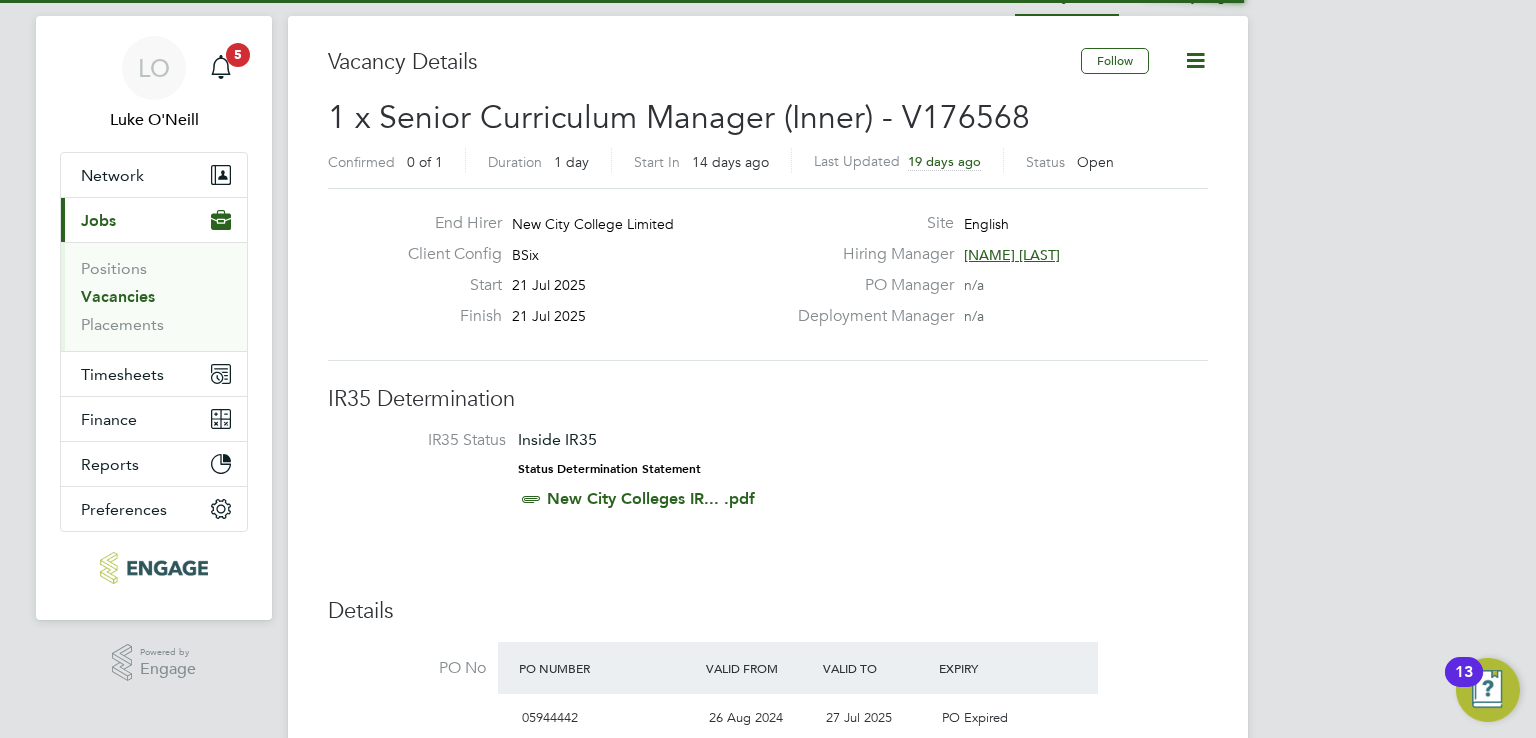 type 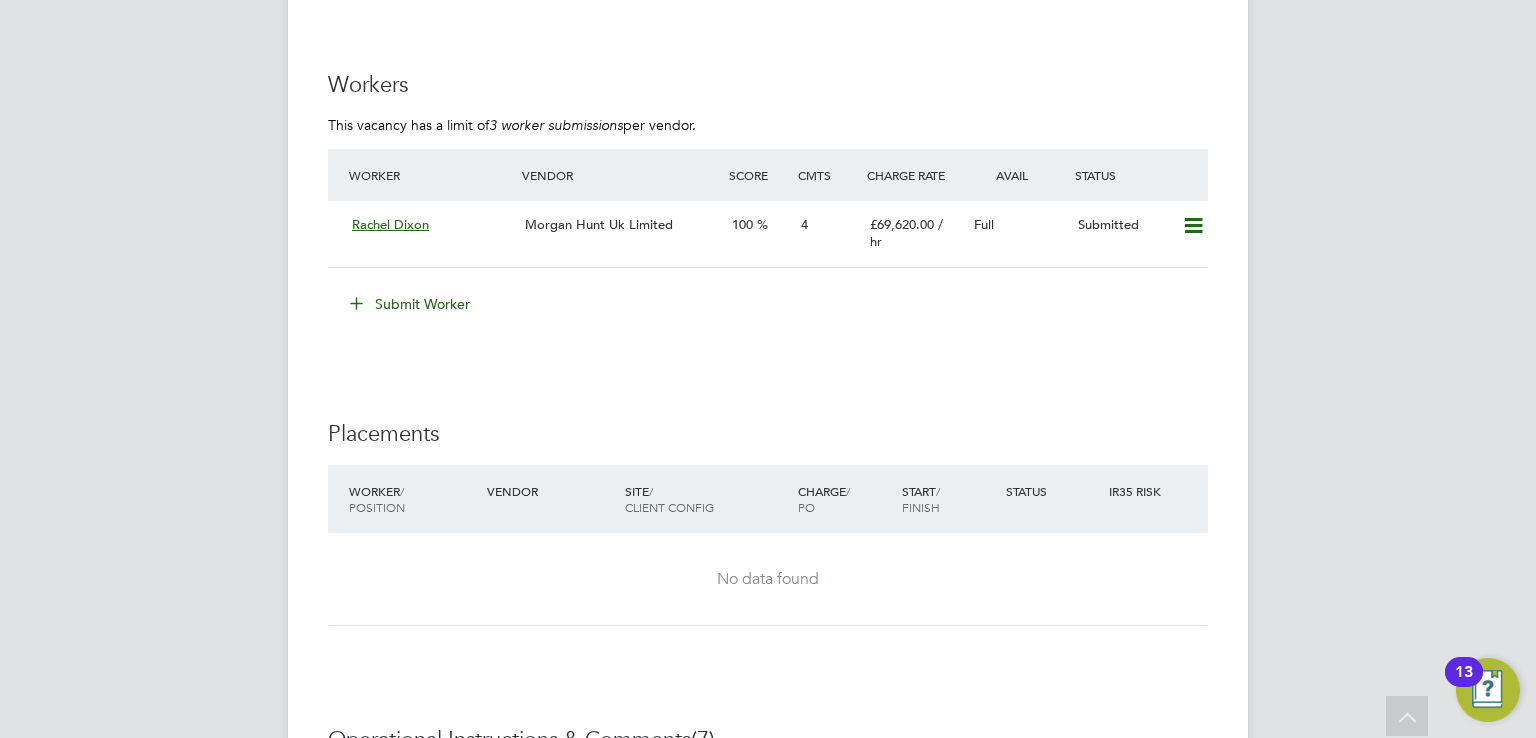 scroll, scrollTop: 1680, scrollLeft: 0, axis: vertical 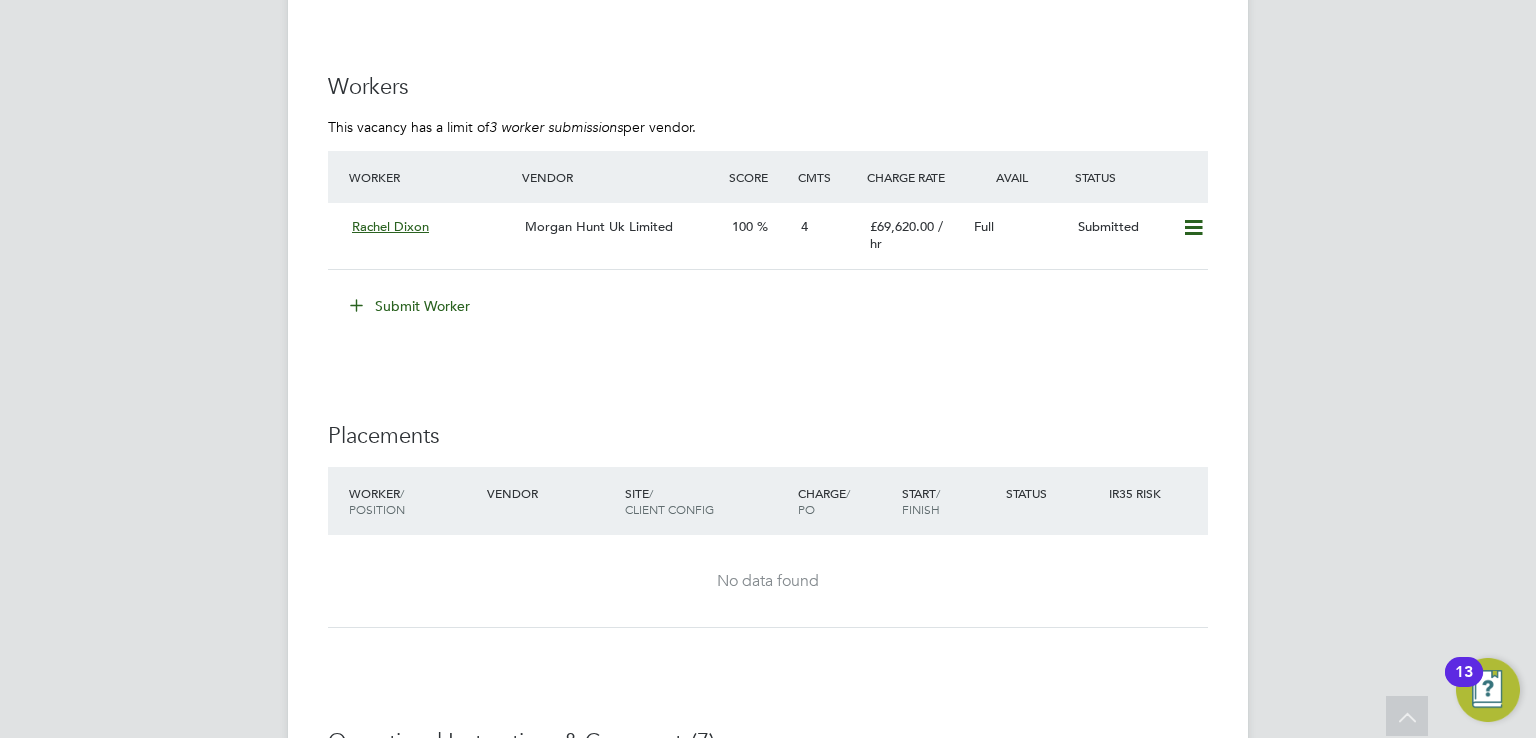 click on "Submit Worker" 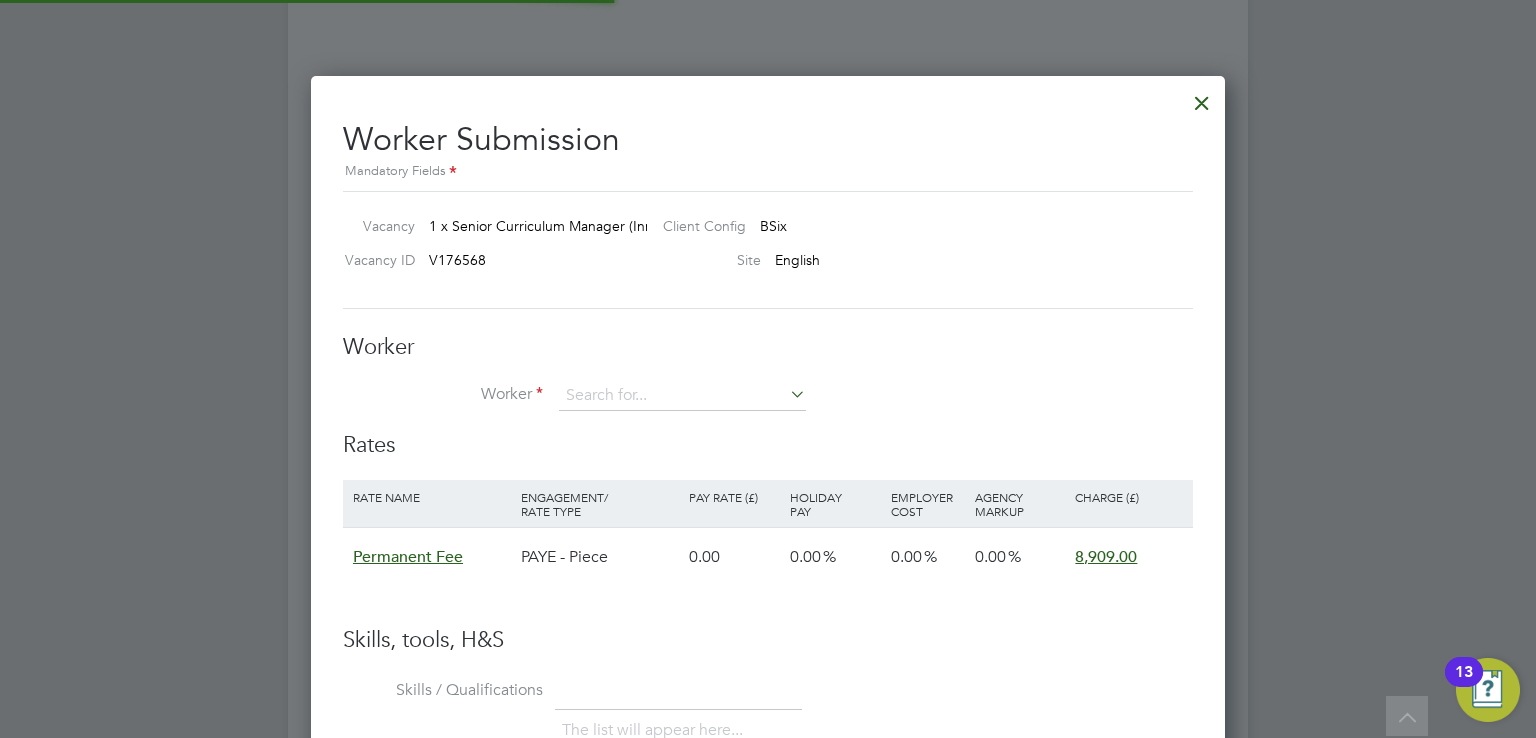 scroll, scrollTop: 10, scrollLeft: 10, axis: both 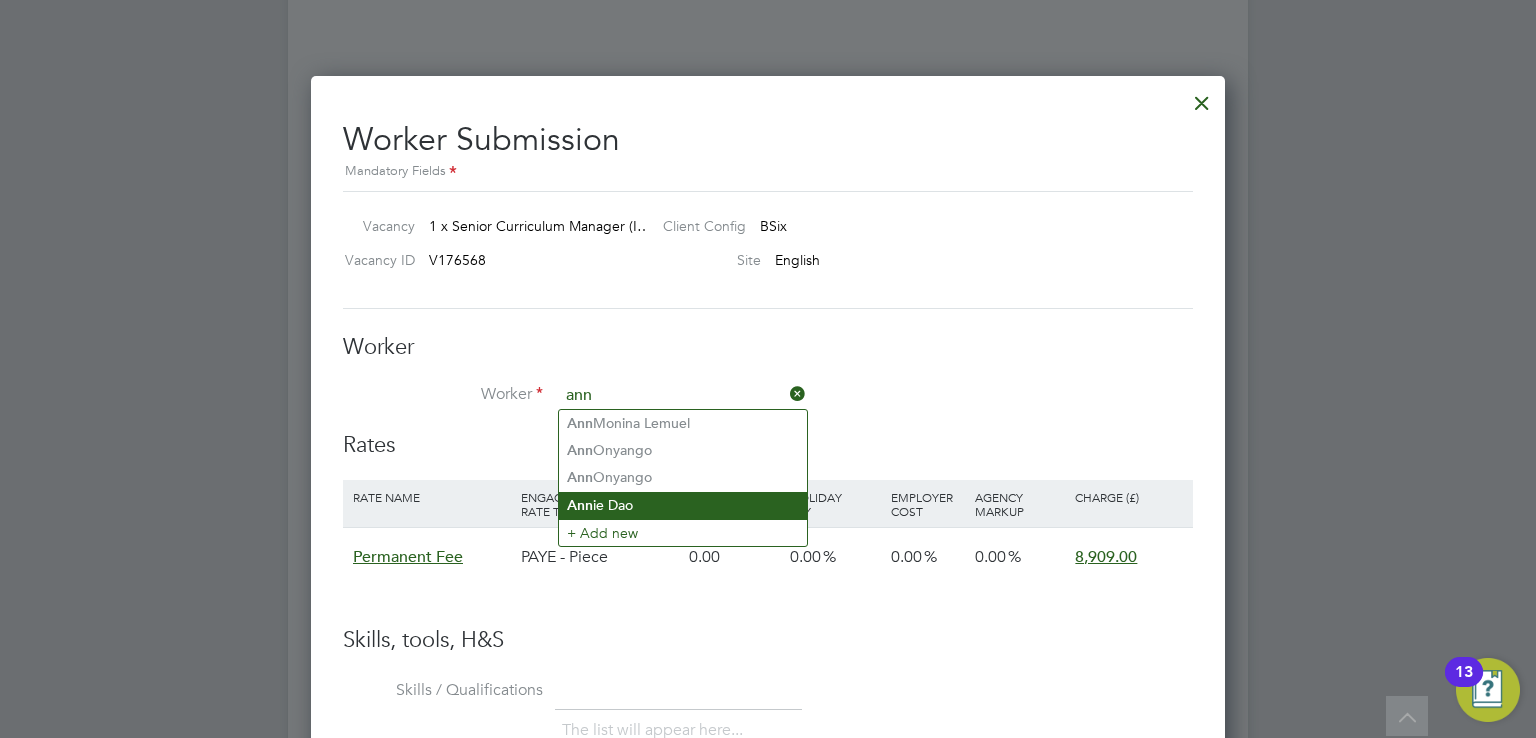 click on "Ann ie Dao" 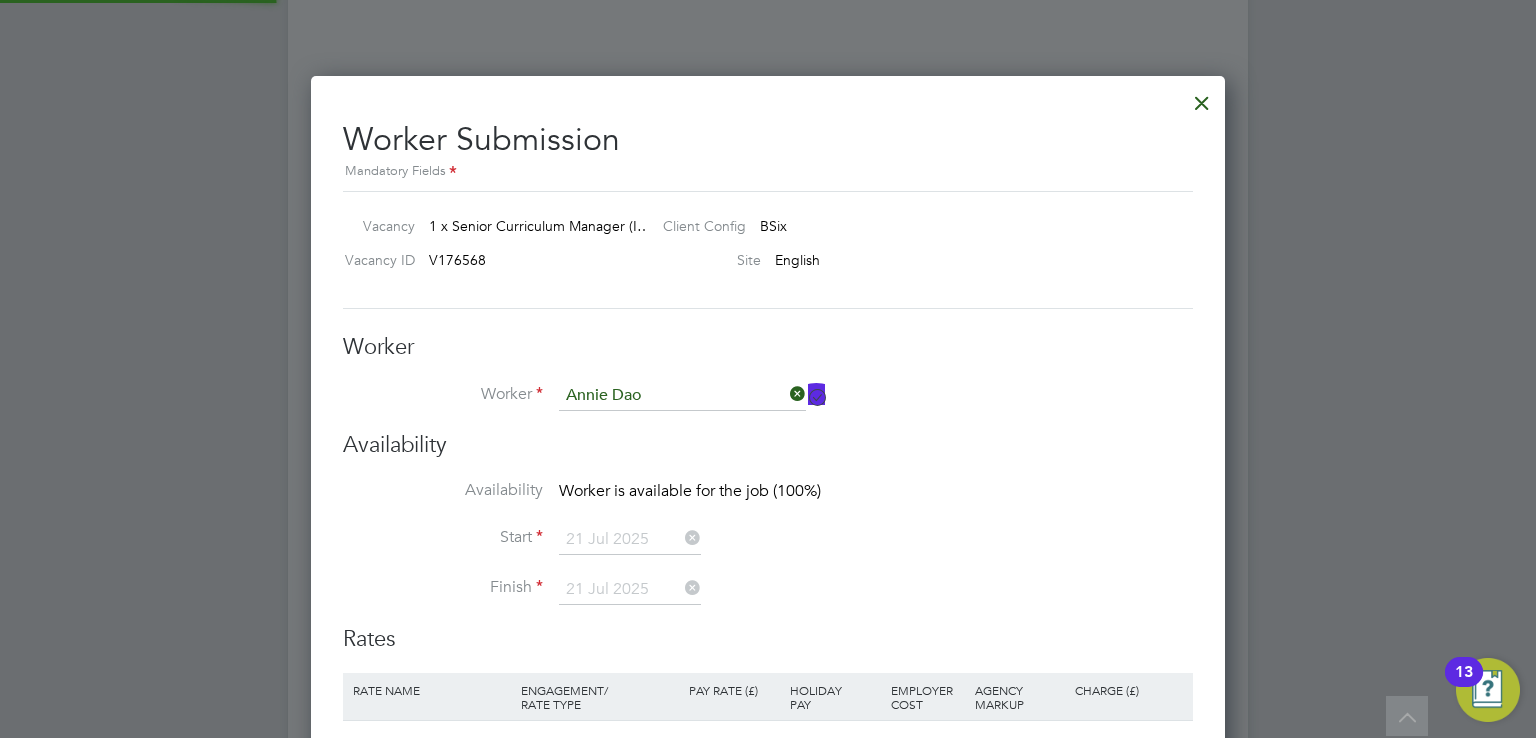 scroll, scrollTop: 9, scrollLeft: 9, axis: both 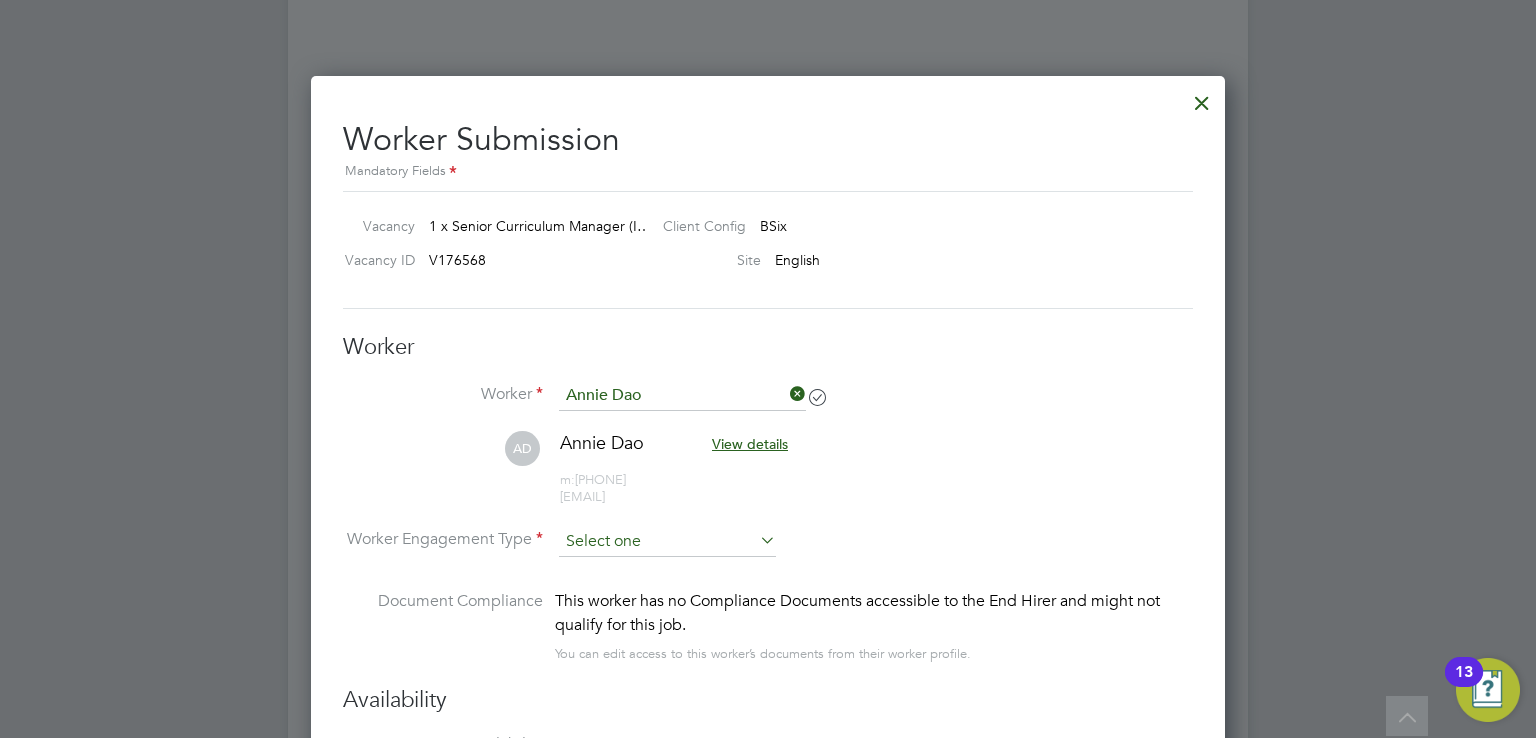 click at bounding box center (667, 542) 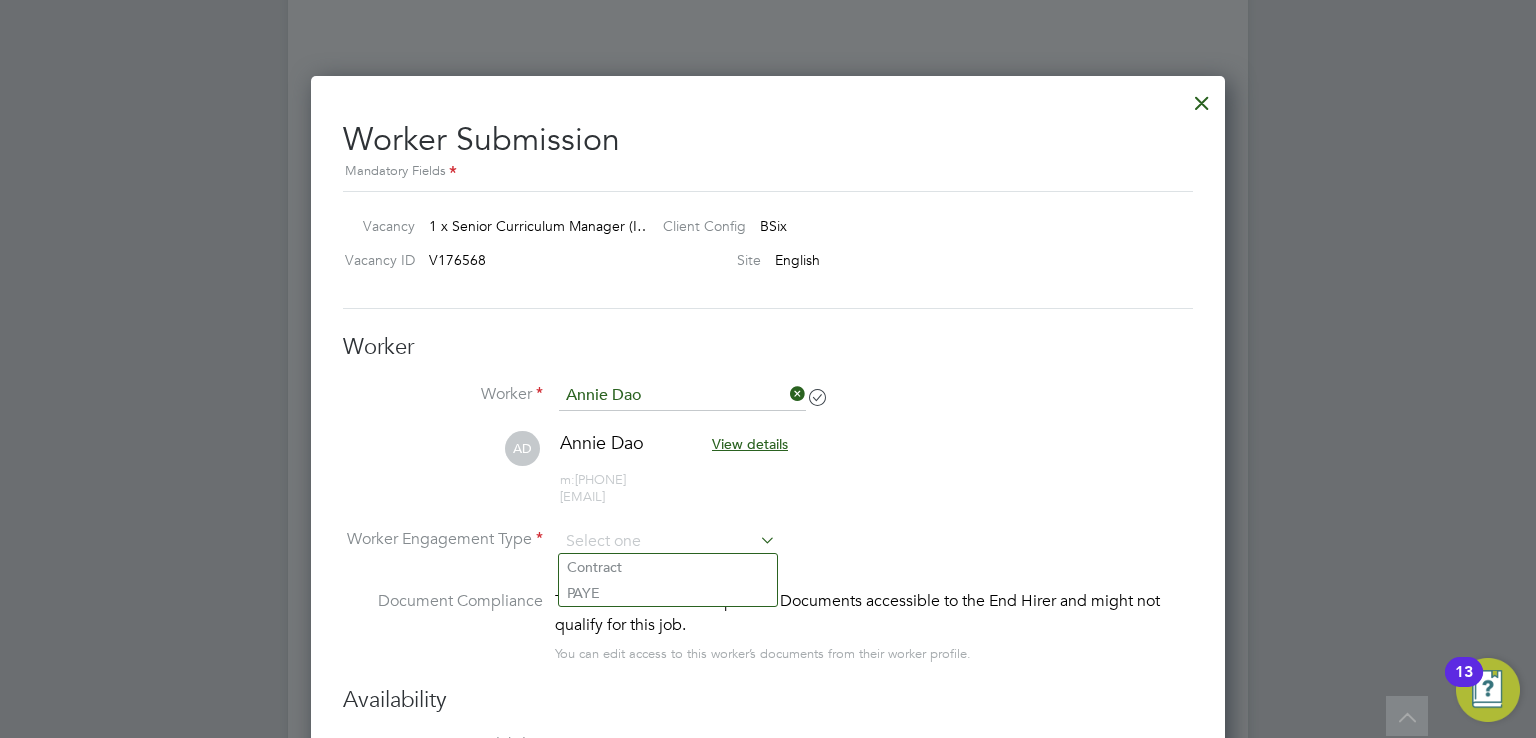 click on "[INITIALS] [NAME] [LAST]   View details m:  [PHONE]   [EMAIL]" at bounding box center (768, 478) 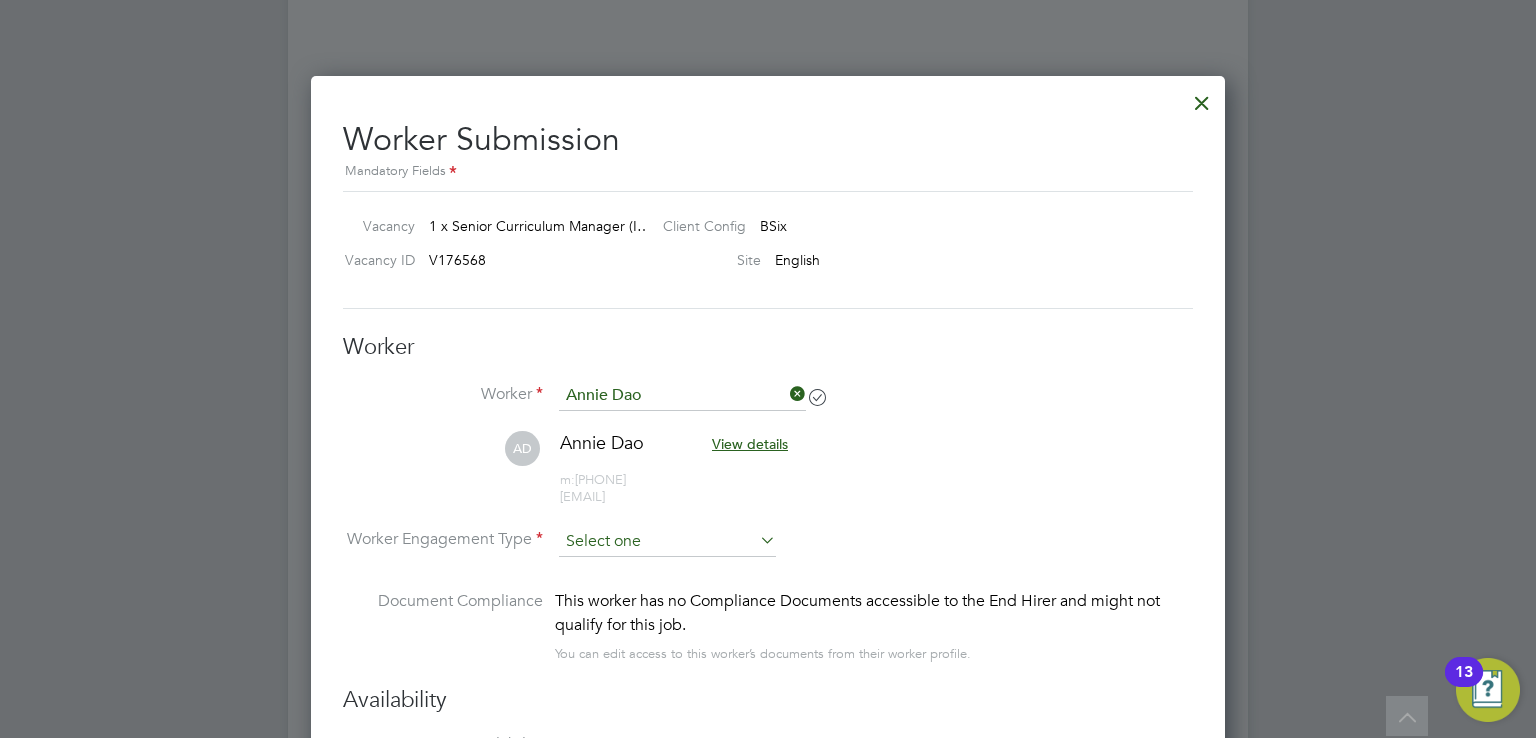 click at bounding box center [667, 542] 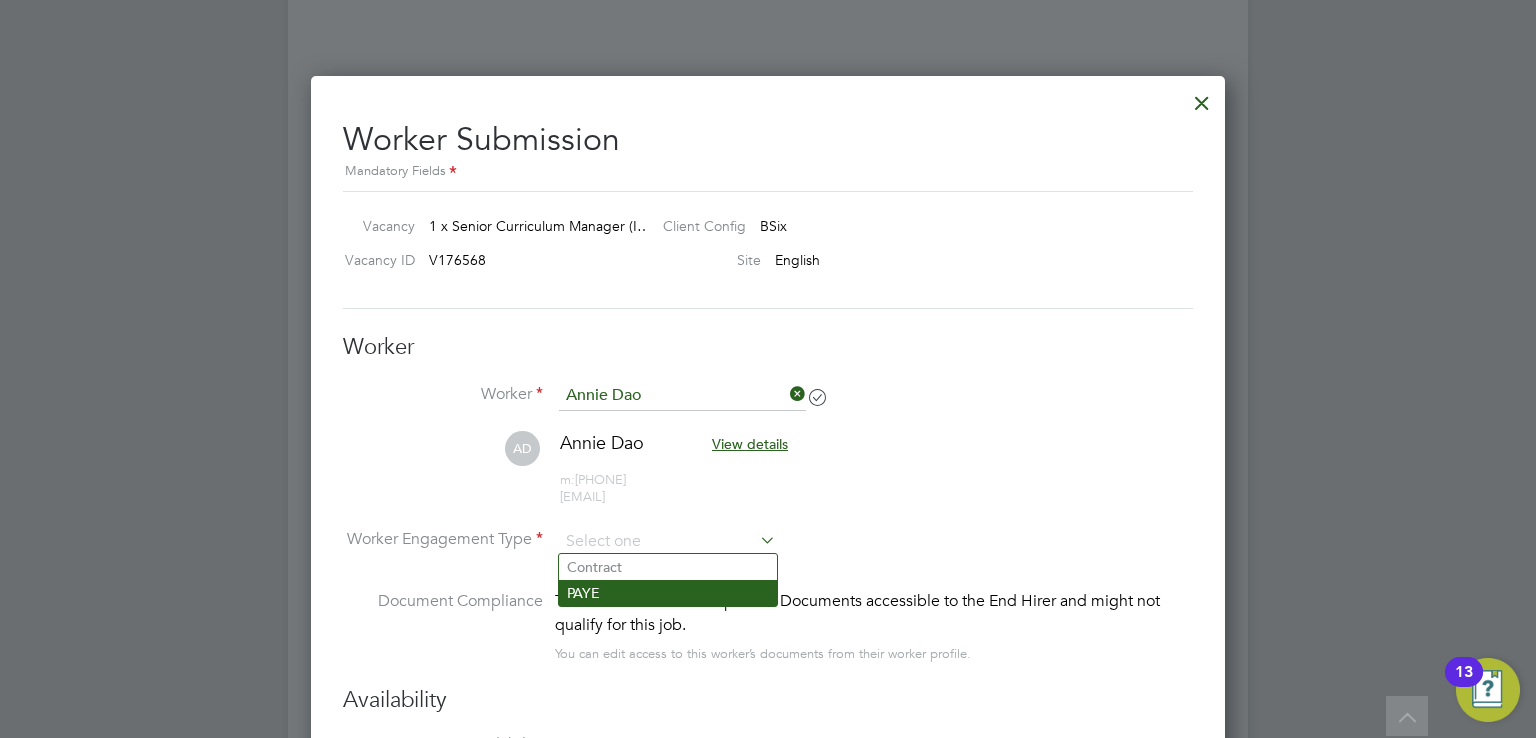 click on "PAYE" 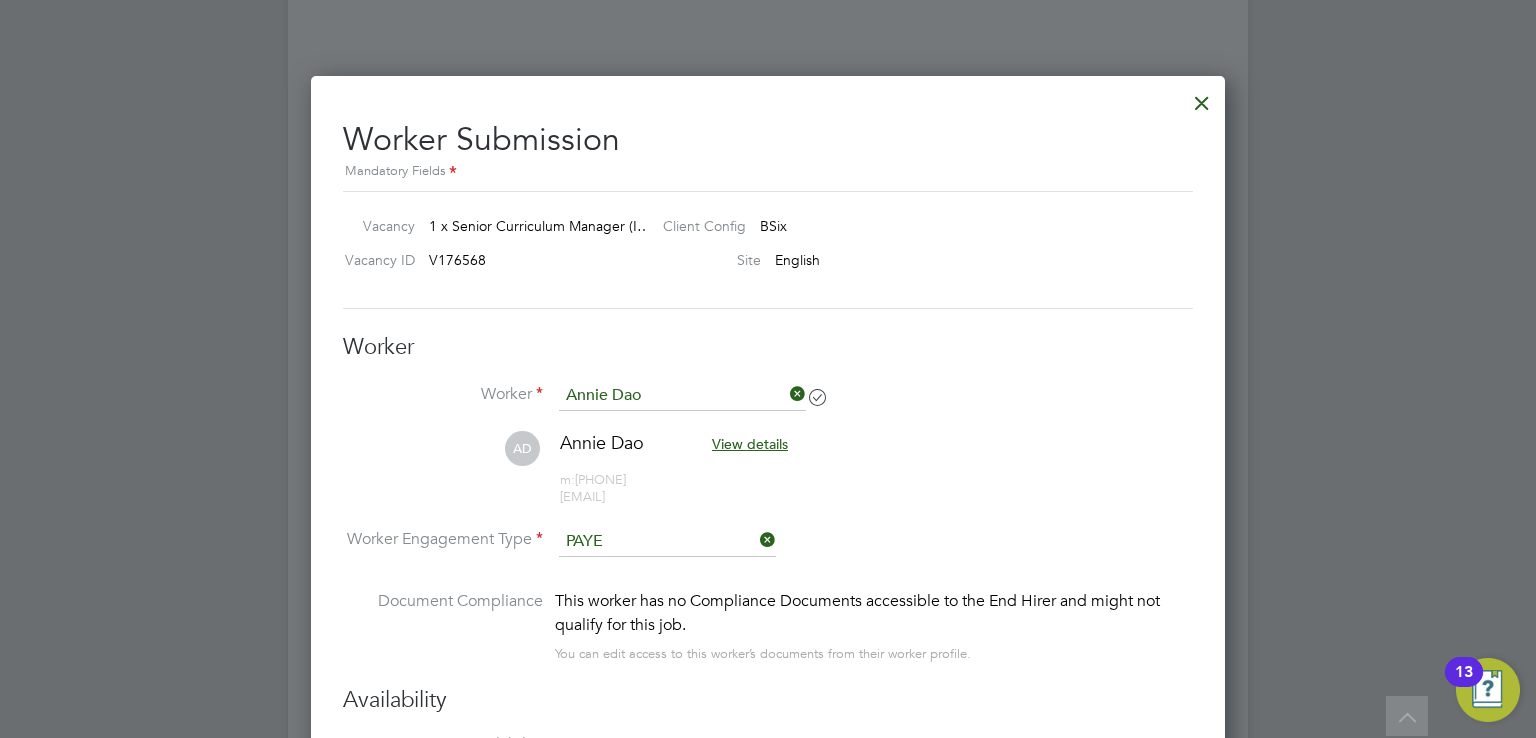 click on "Worker Submission Mandatory Fields Vacancy   1 x Senior Curriculum Manager (I… Client Config   BSix Vacancy ID   V176568 Site   English Worker Worker   [NAME] [LAST]   [INITIALS] [NAME] [LAST]   View details m:  [PHONE]   [EMAIL] Worker Engagement Type   PAYE Document Compliance  This worker has no Compliance Documents accessible to the End Hirer and might not qualify for this job.   You can edit access to this worker’s documents from their worker profile.  Availability Availability Worker is available for the job (100%)     Start   21 Jul 2025 Finish   21 Jul 2025 Rates Rate Name Engagement/ Rate Type Pay Rate (£) Holiday Pay Employer Cost Agency Markup Charge (£) Permanent Fee PAYE - Piece 0.00 0.00   0.00   0.00 8,909.00     Add Rate   Skills, tools, H&S Skills / Qualifications The list will appear here... Tools The list will appear here... Additional H&S The list will appear here... Operational Instructions & Comments LO You  say: Attachments are not supported Cancel   Save and Add Another Worker" at bounding box center [768, 922] 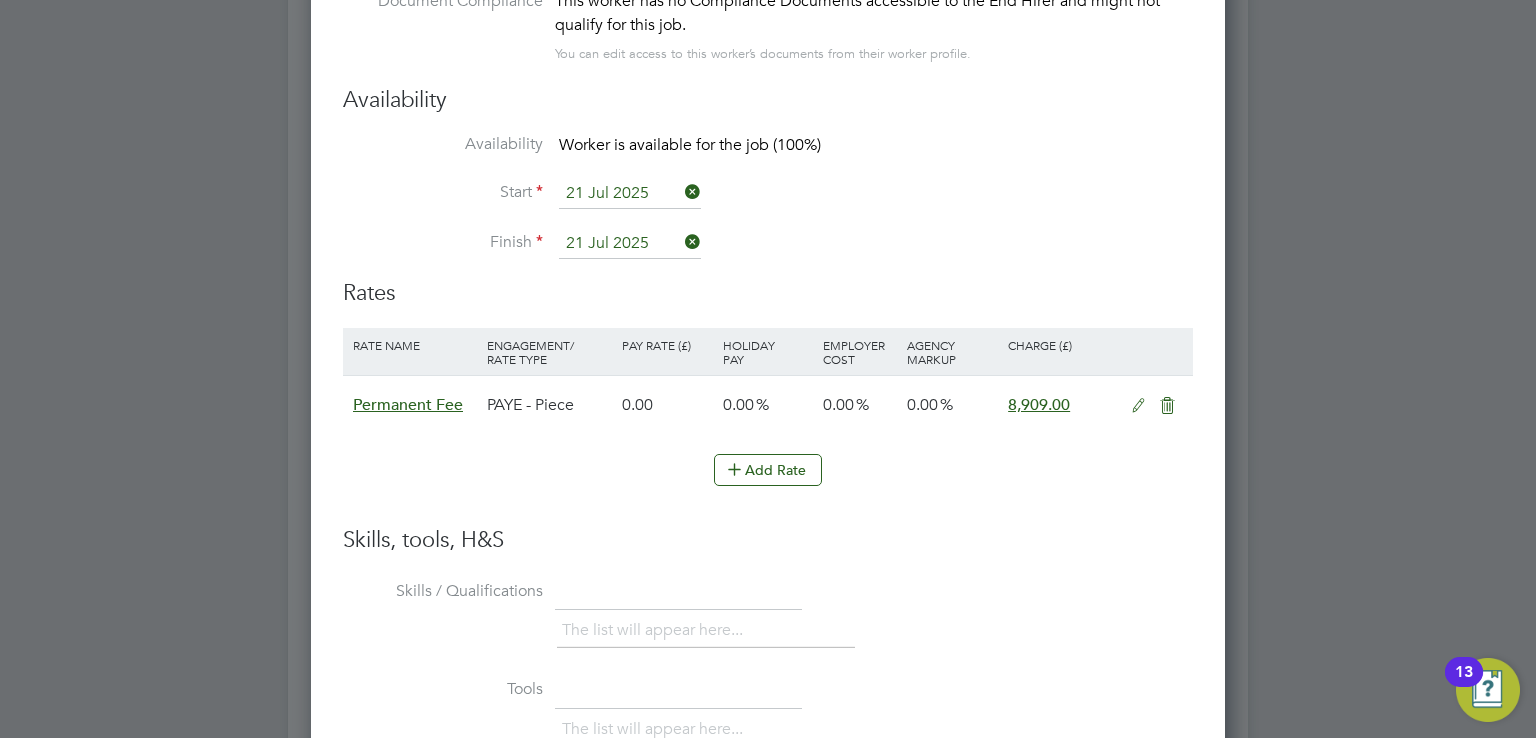 click on "21 Jul 2025" at bounding box center (630, 194) 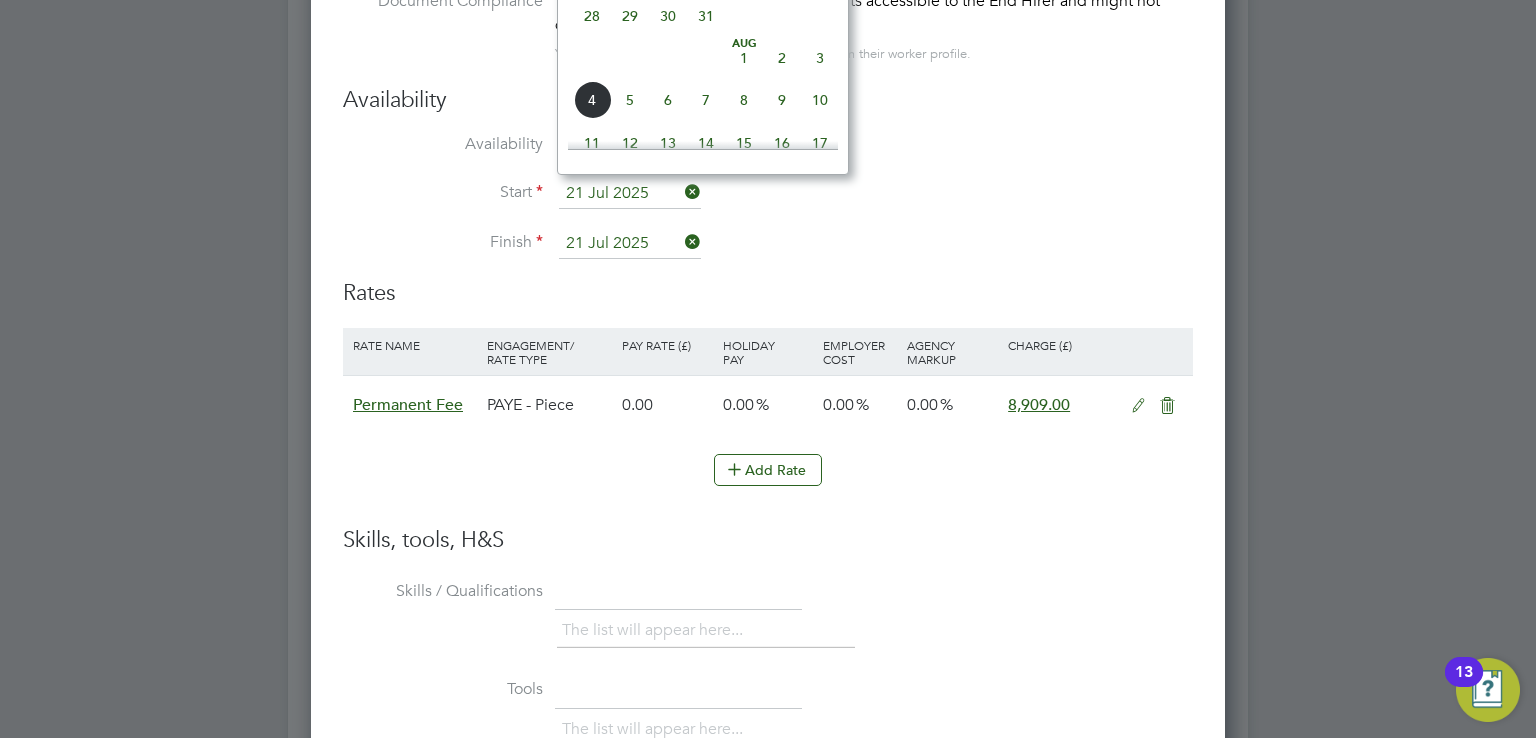 click on "21 Jul 2025" at bounding box center [630, 194] 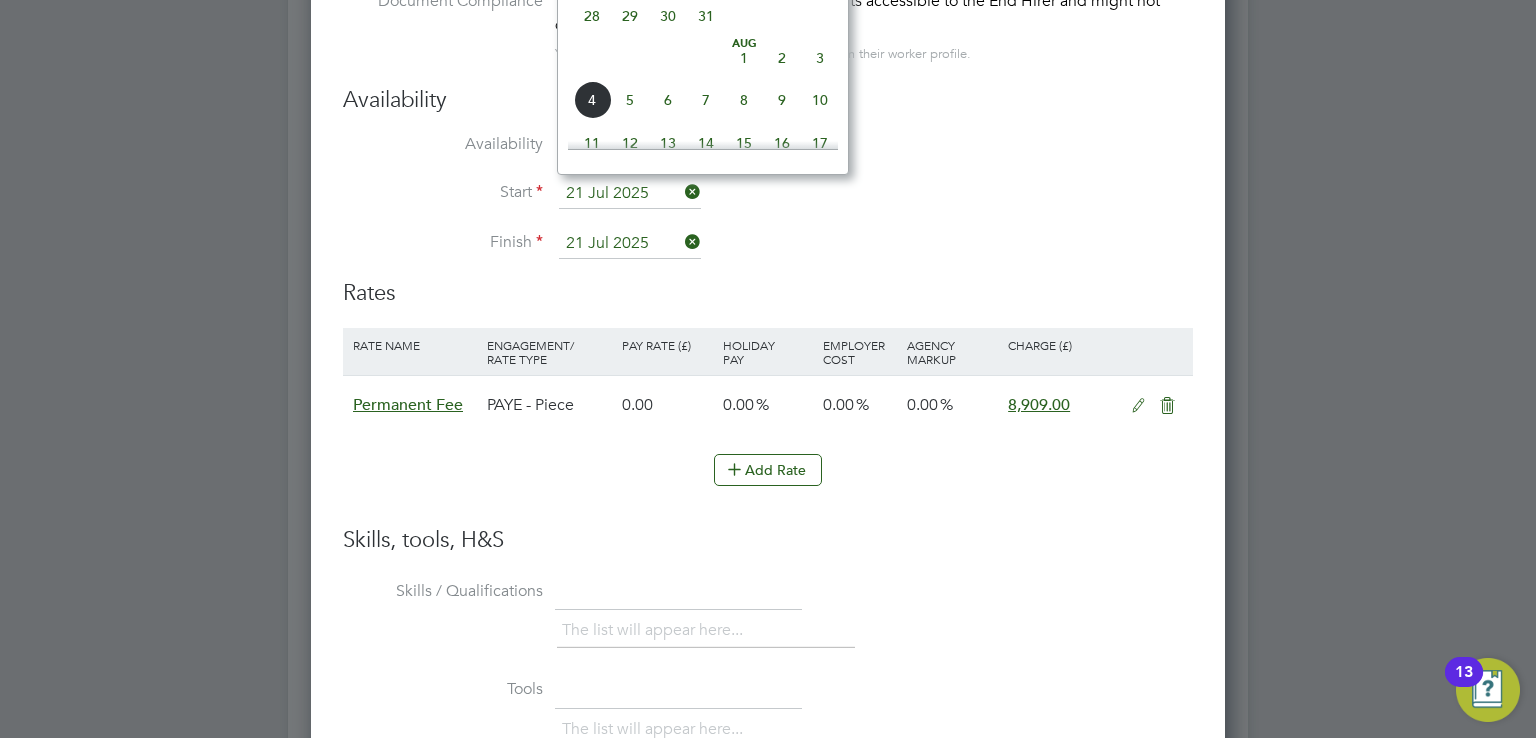 click on "Availability Worker is available for the job (100%)" at bounding box center [768, 156] 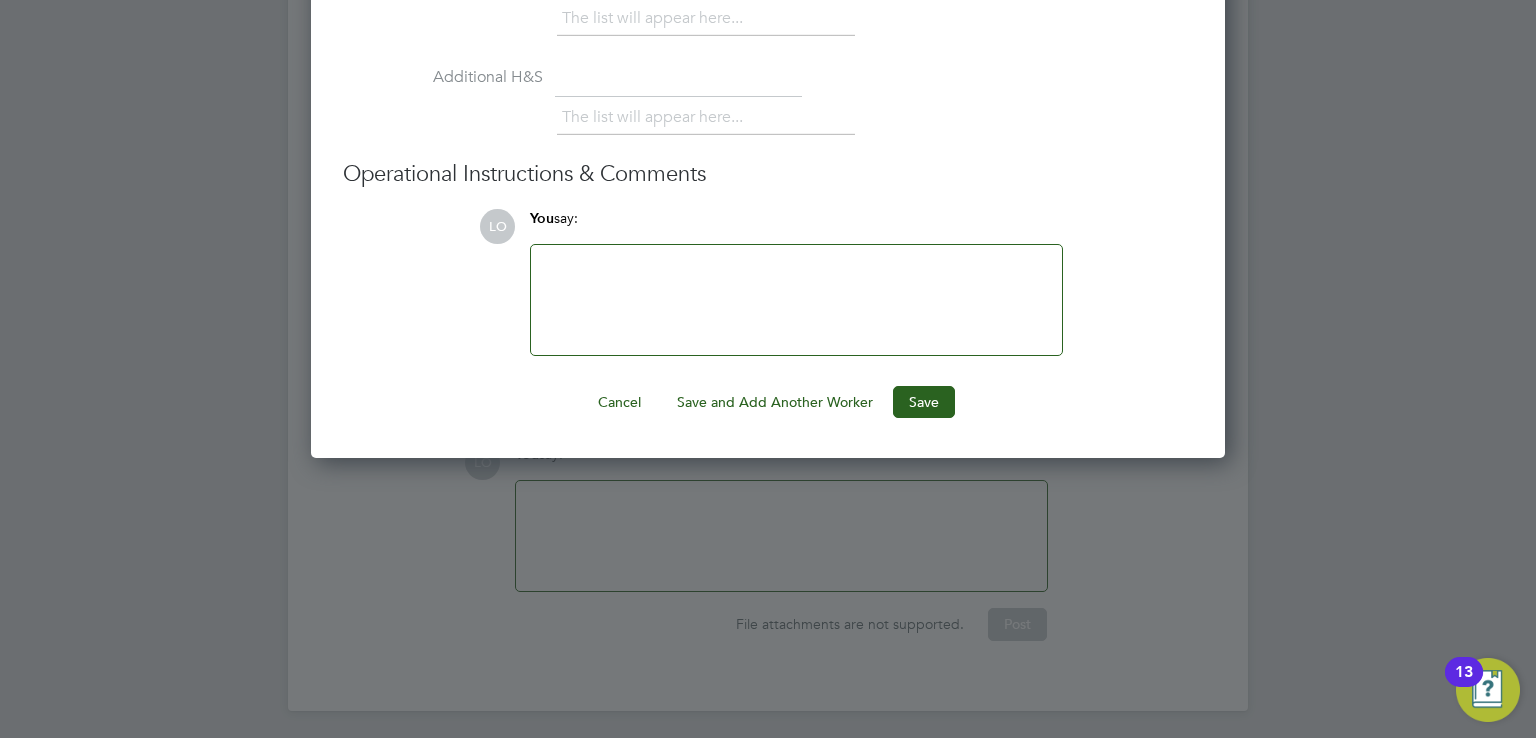 click at bounding box center [796, 300] 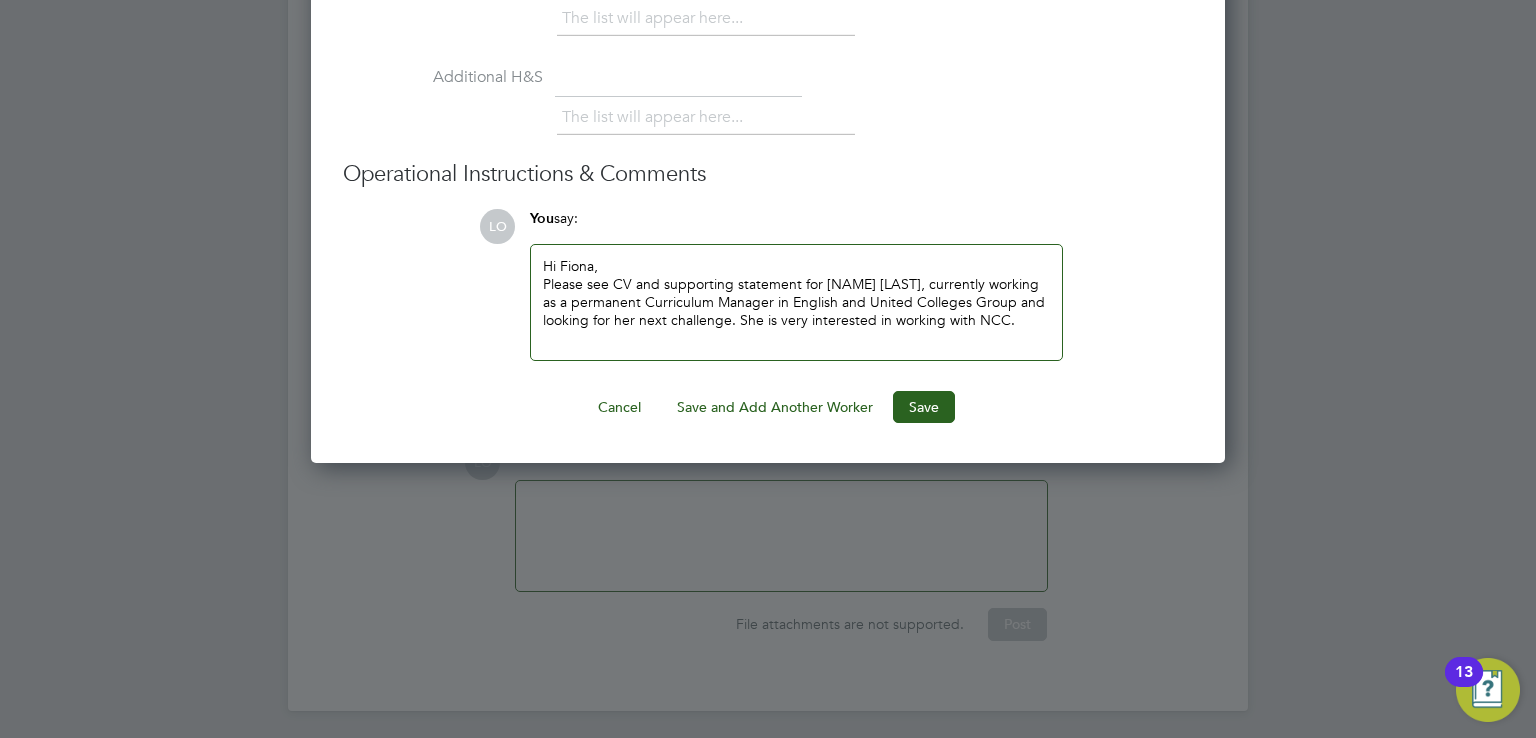 scroll, scrollTop: 11, scrollLeft: 9, axis: both 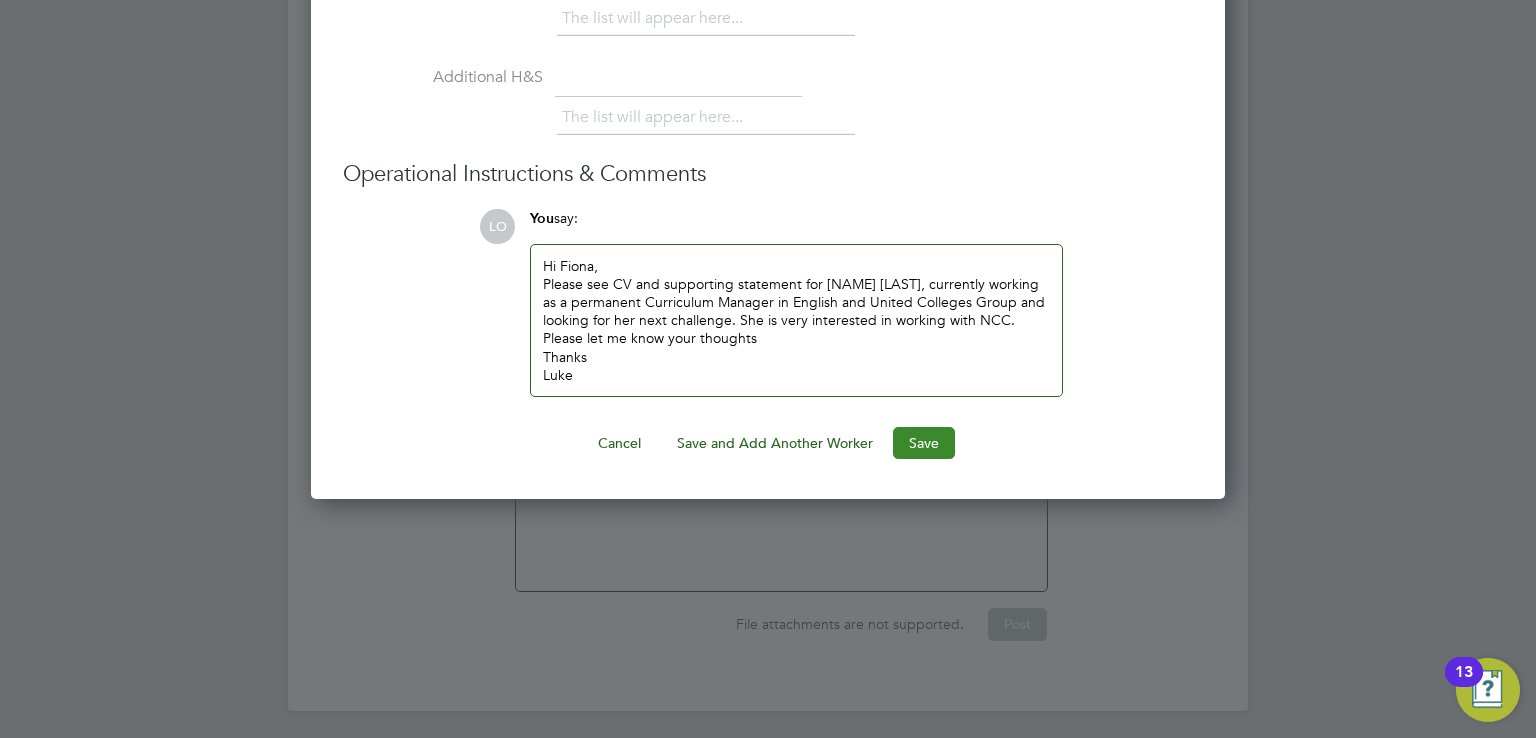 click on "Save" at bounding box center [924, 443] 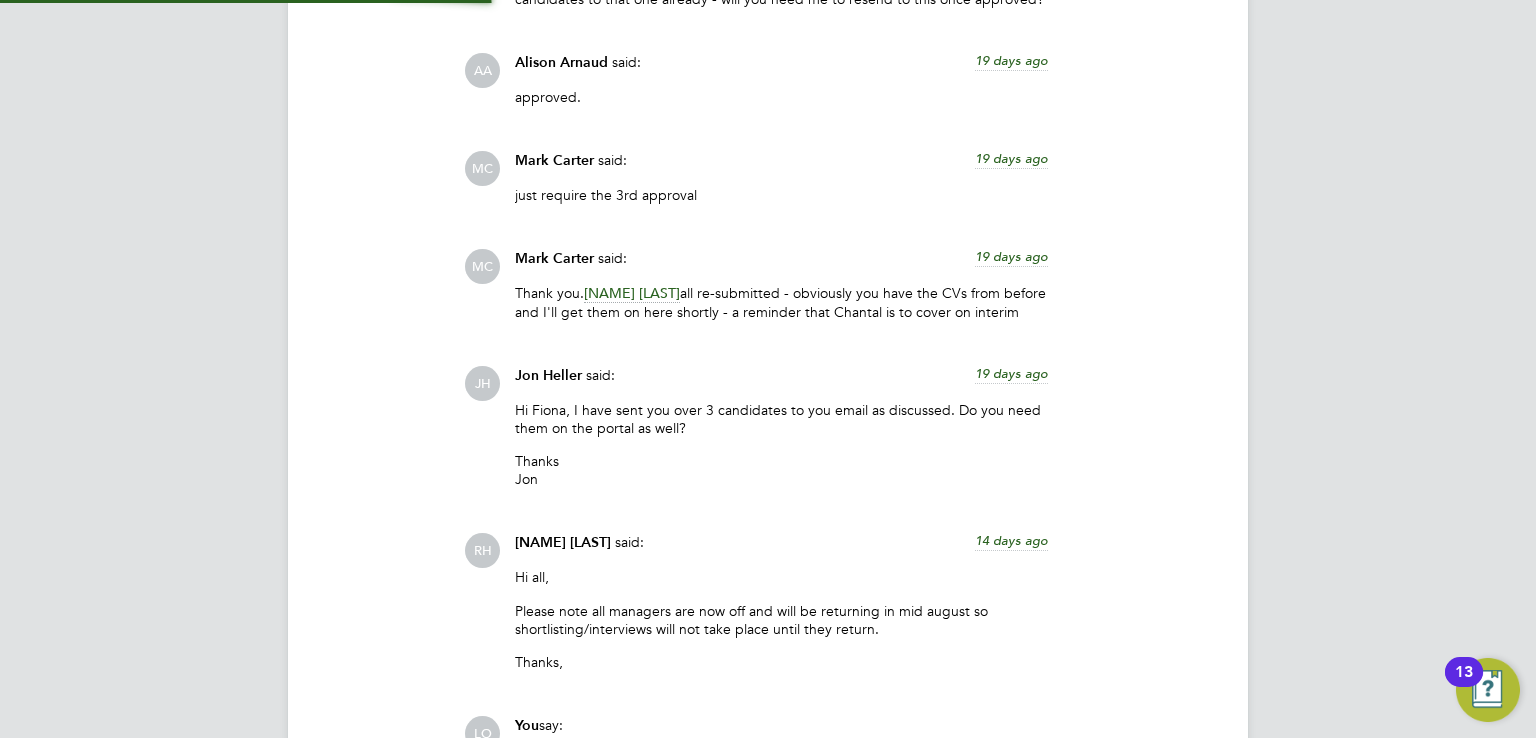 scroll, scrollTop: 2294, scrollLeft: 0, axis: vertical 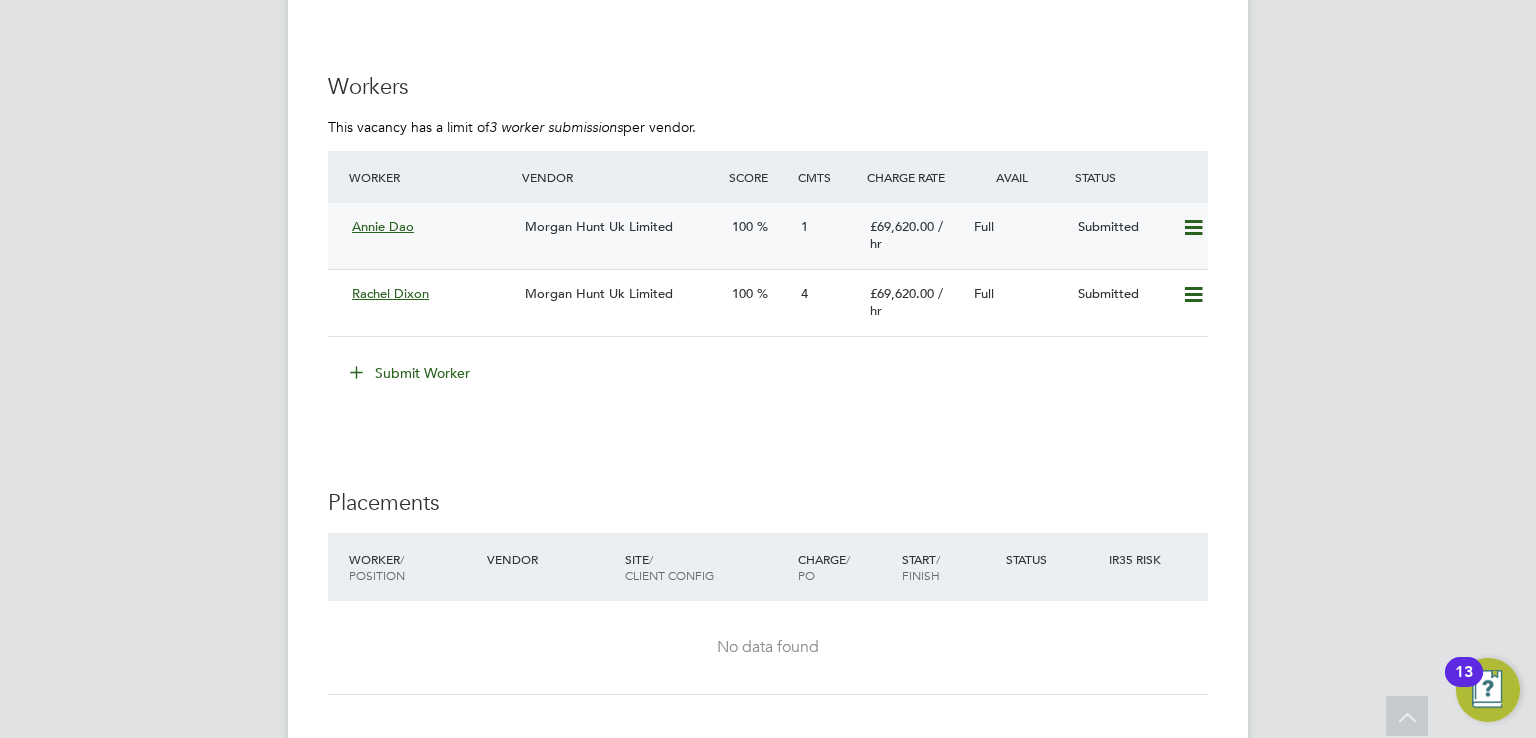 click on "Annie Dao" 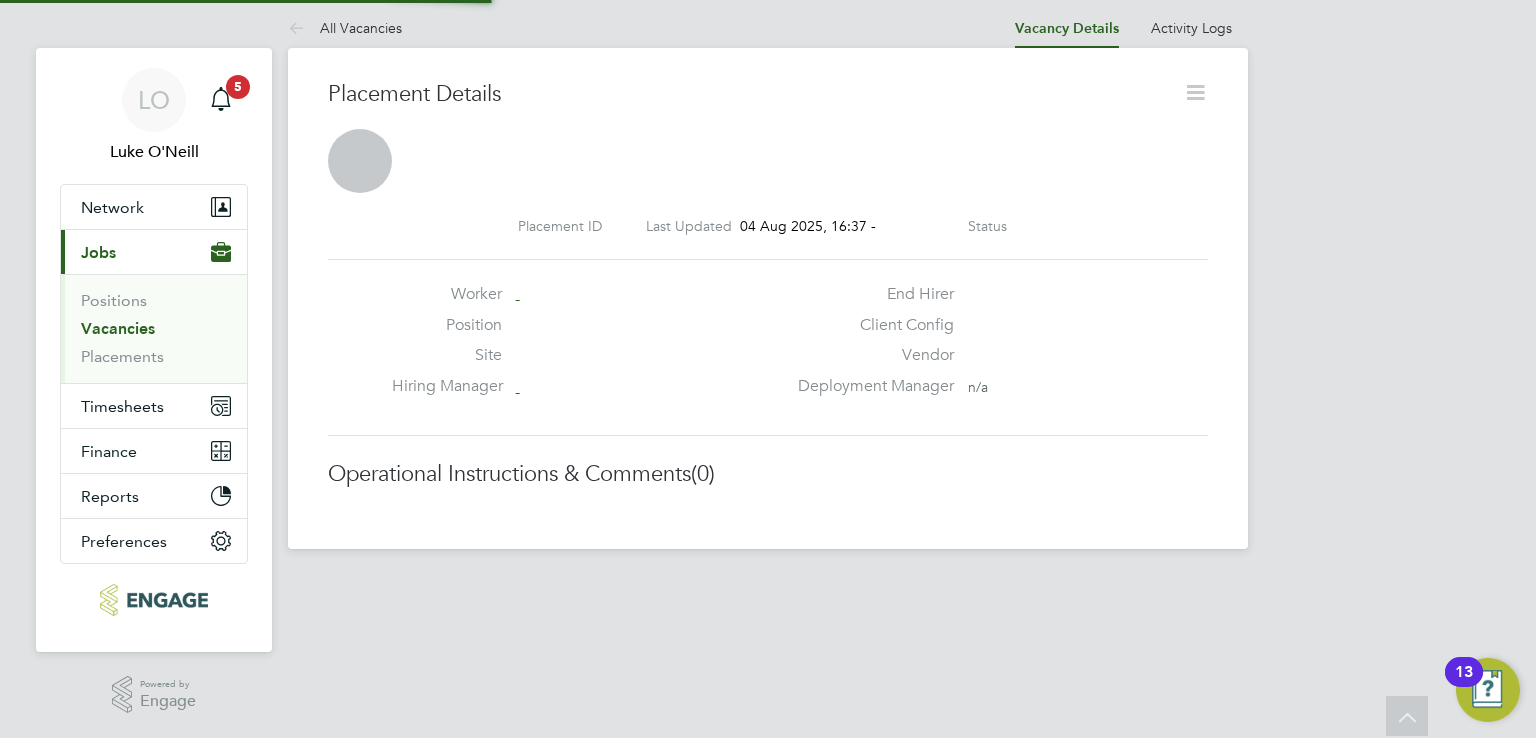 scroll, scrollTop: 6, scrollLeft: 0, axis: vertical 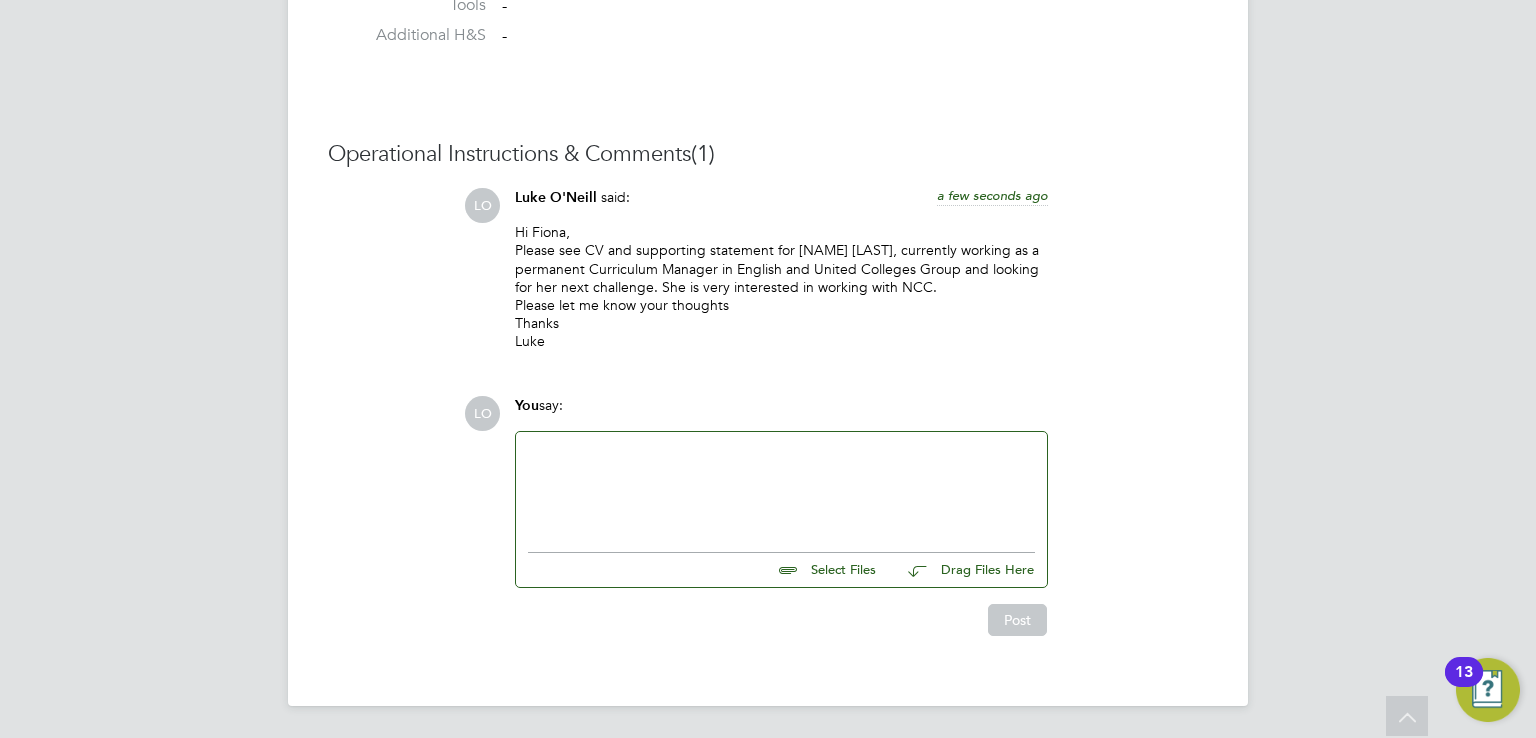 click 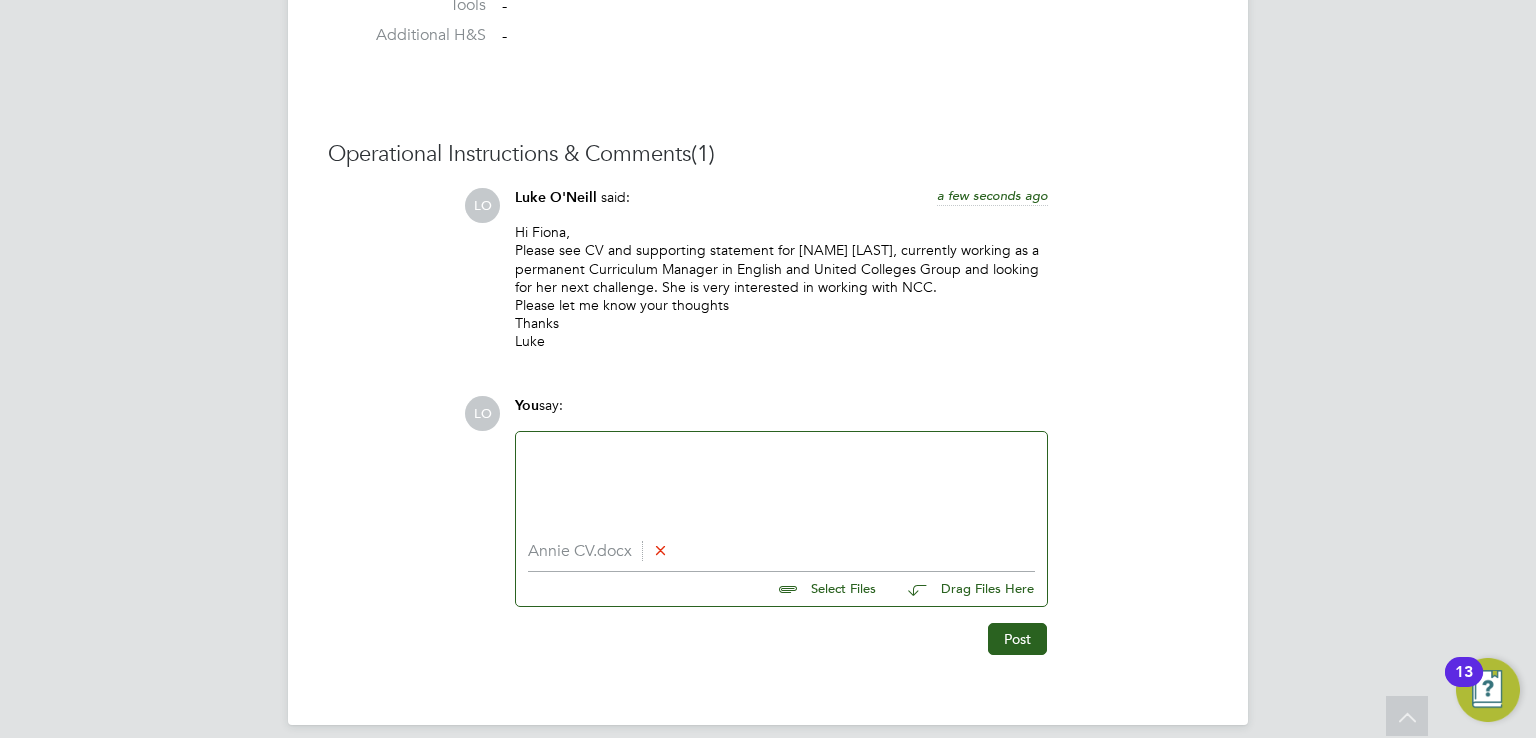 click 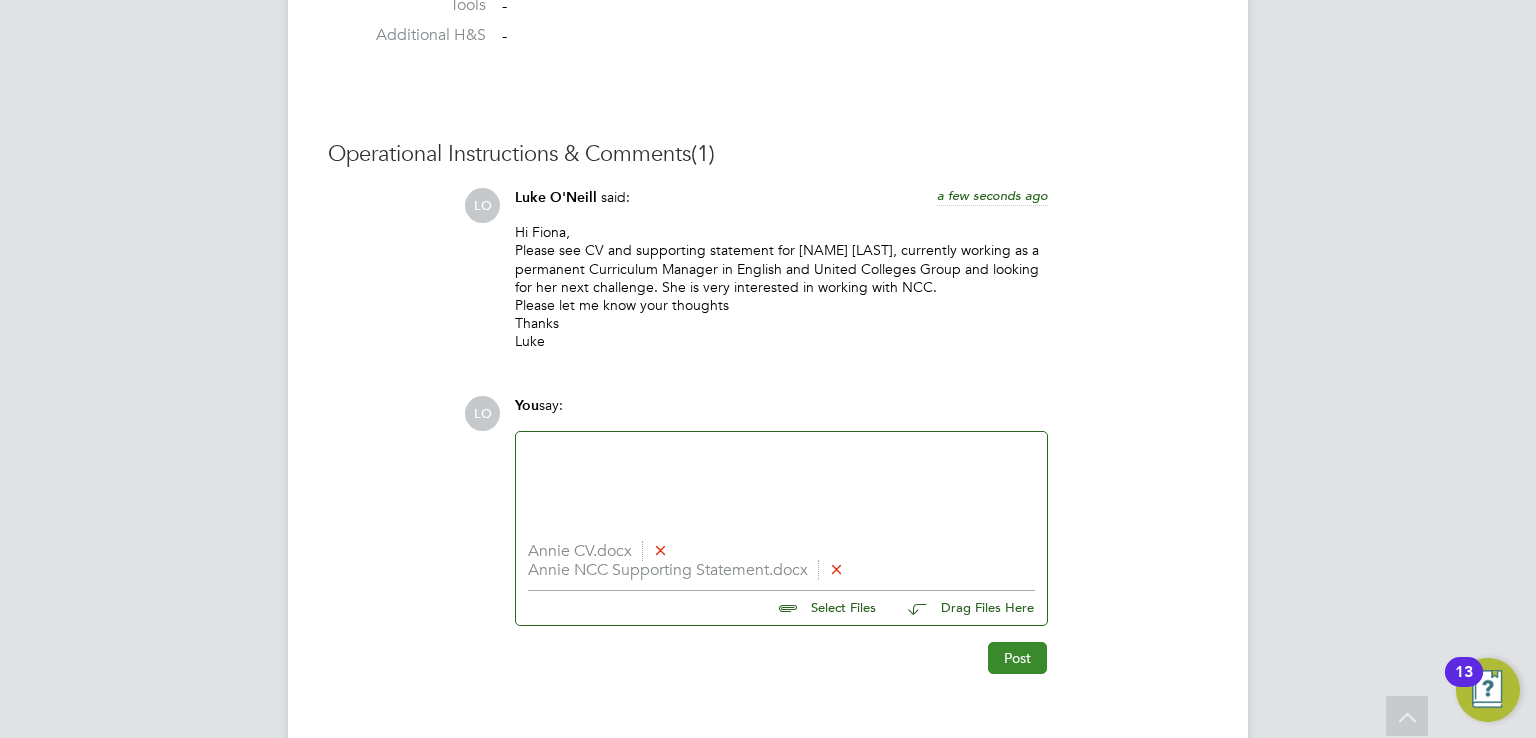 click on "Post" 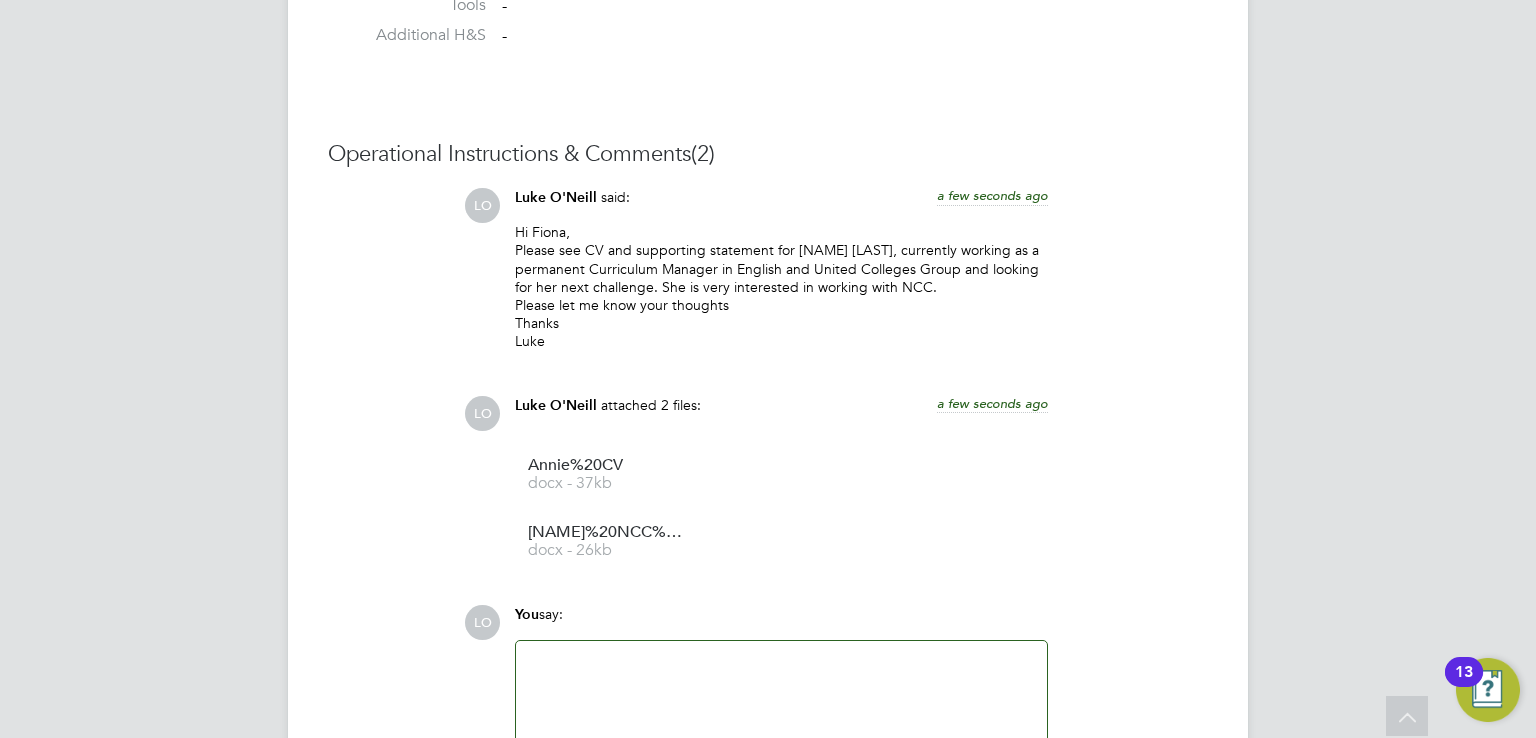 click on "Hi [NAME],
Please see CV and supporting statement for [NAME] [LAST], currently working as a permanent Curriculum Manager in English and United Colleges Group and looking for her next challenge. She is very interested in working with NCC.
Please let me know your thoughts
Thanks
[NAME]" 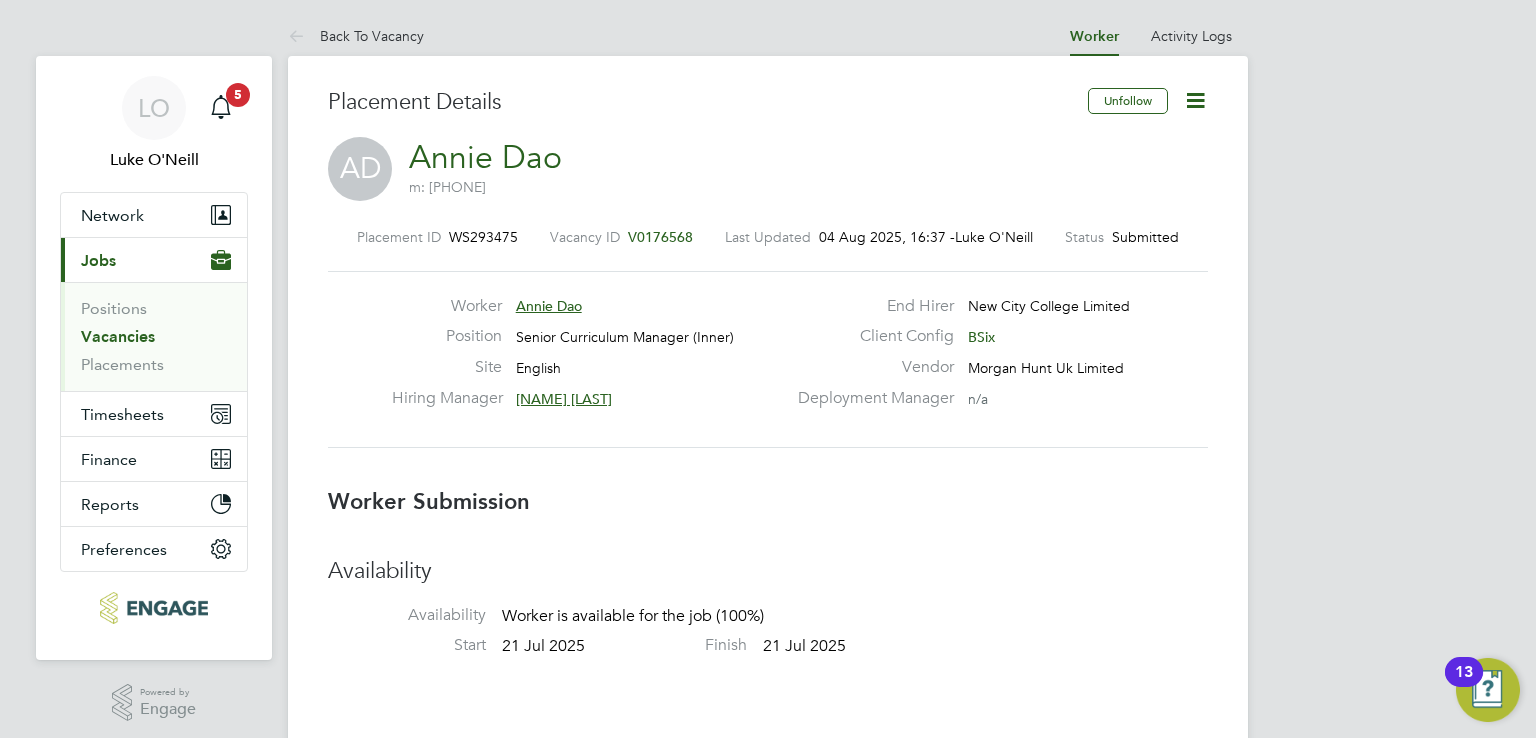 click on "Worker   [NAME] [LAST]" 